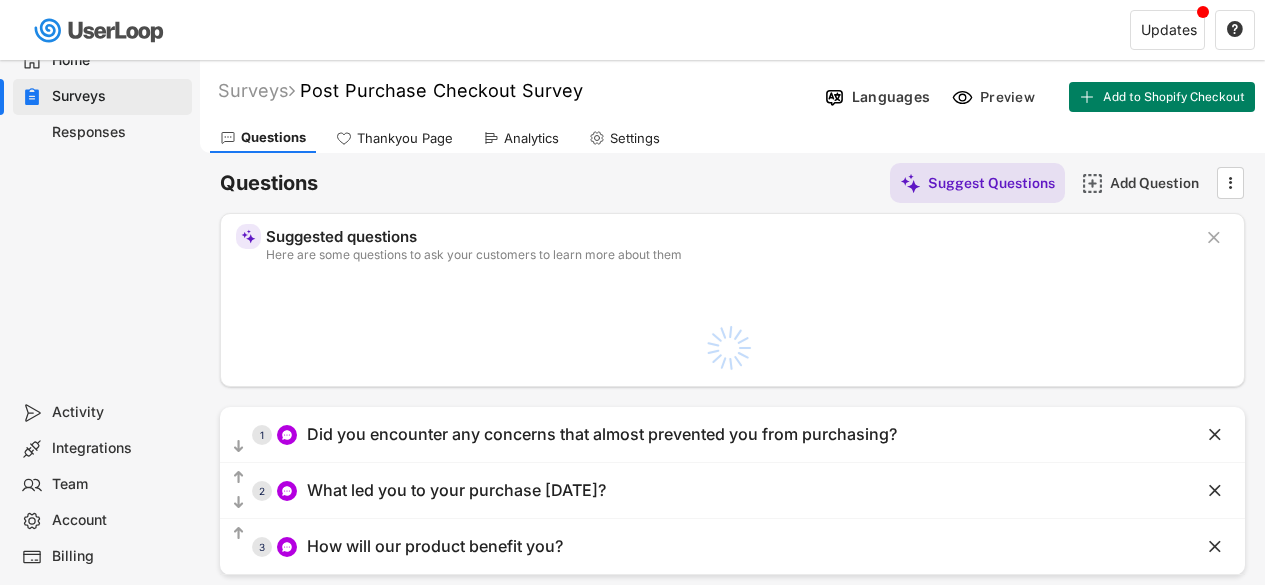 scroll, scrollTop: 0, scrollLeft: 0, axis: both 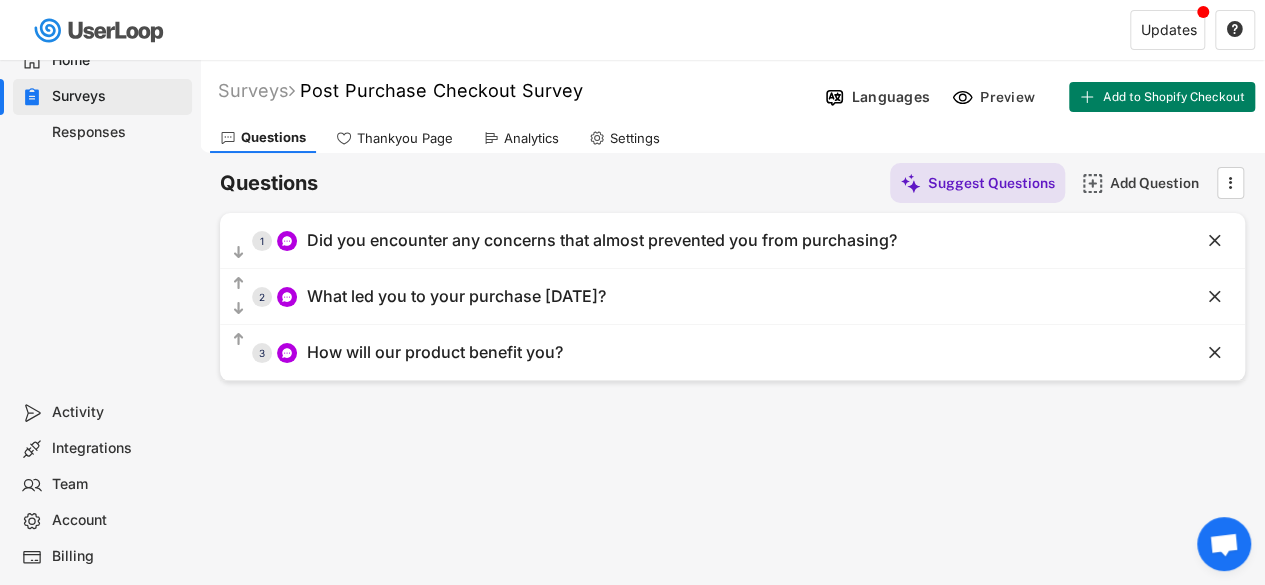 click on "Home" at bounding box center (118, 60) 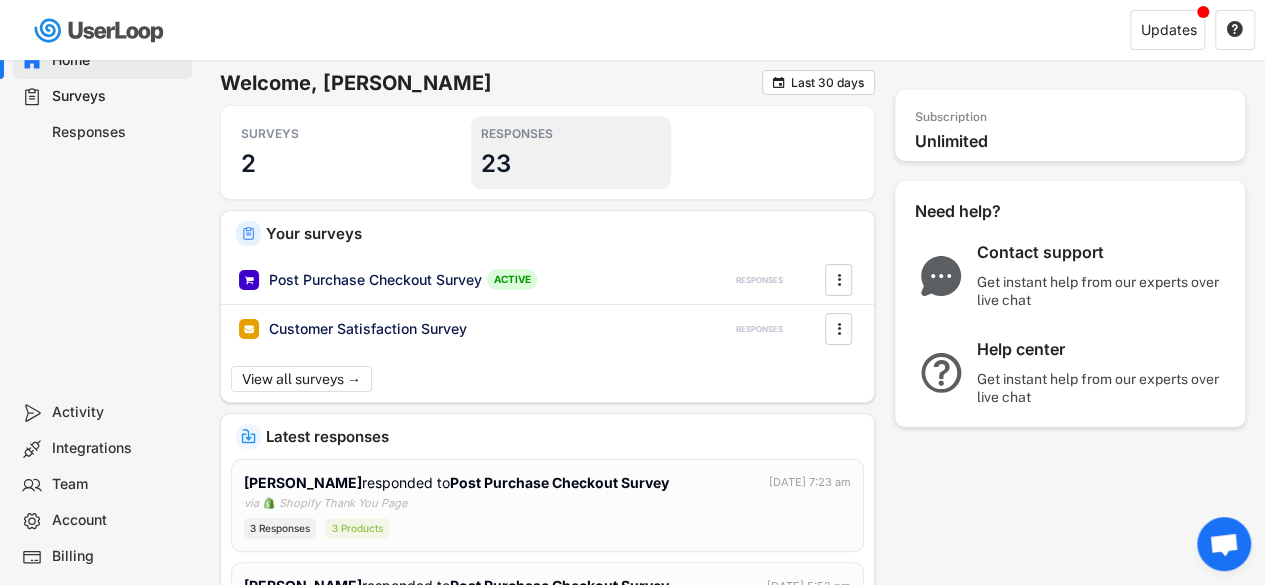 click on "23" at bounding box center (496, 163) 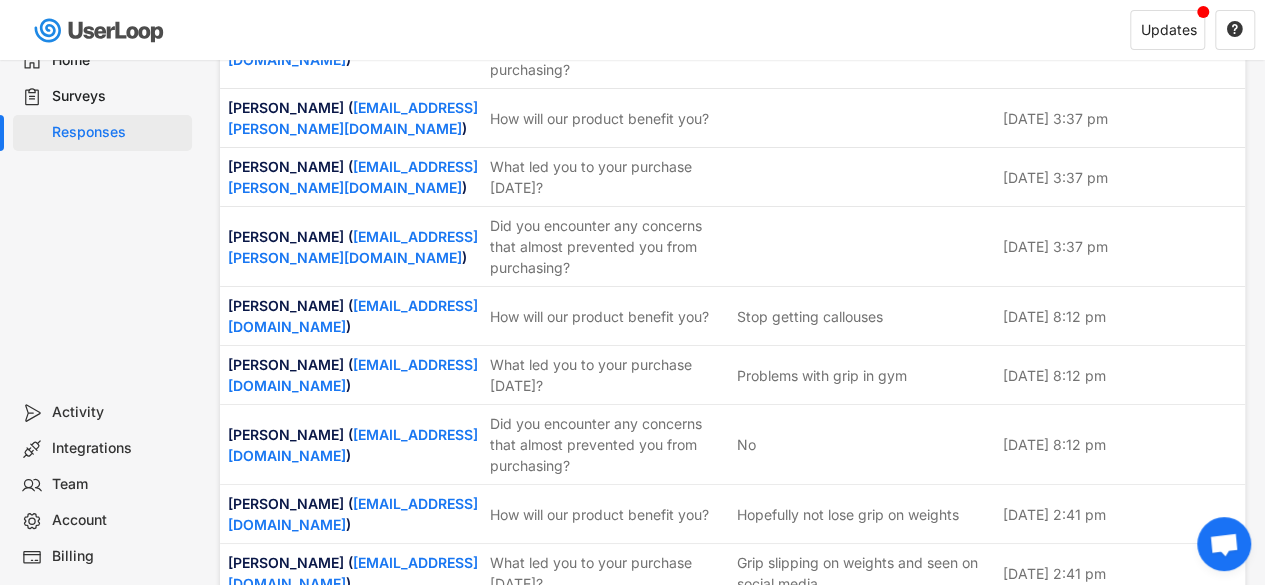 scroll, scrollTop: 0, scrollLeft: 0, axis: both 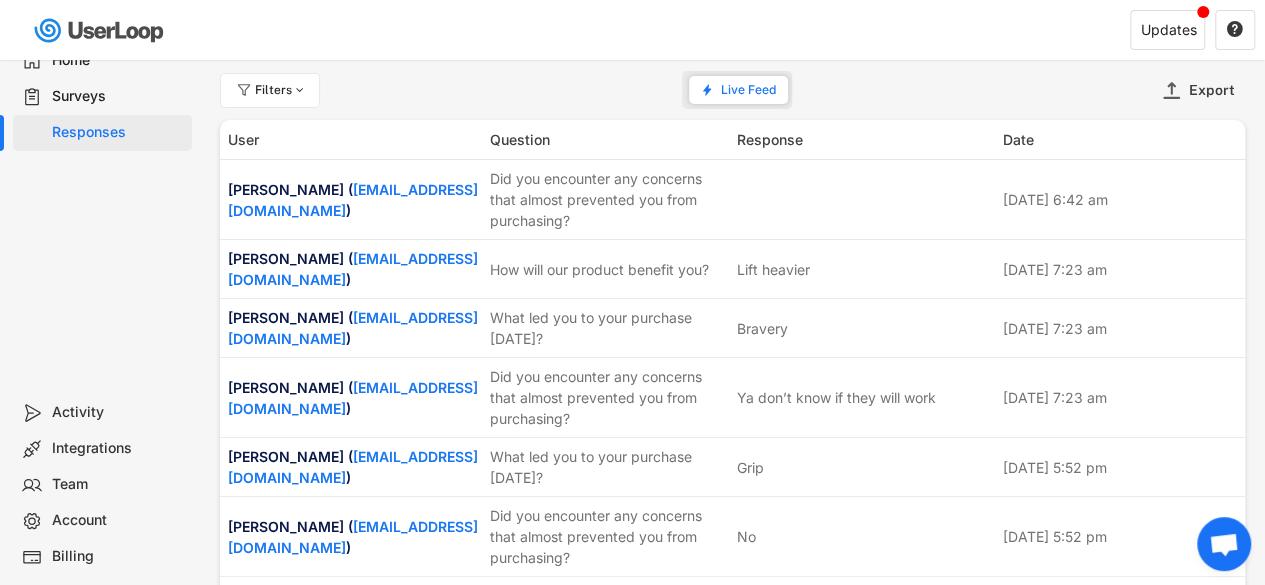 click at bounding box center [327, 30] 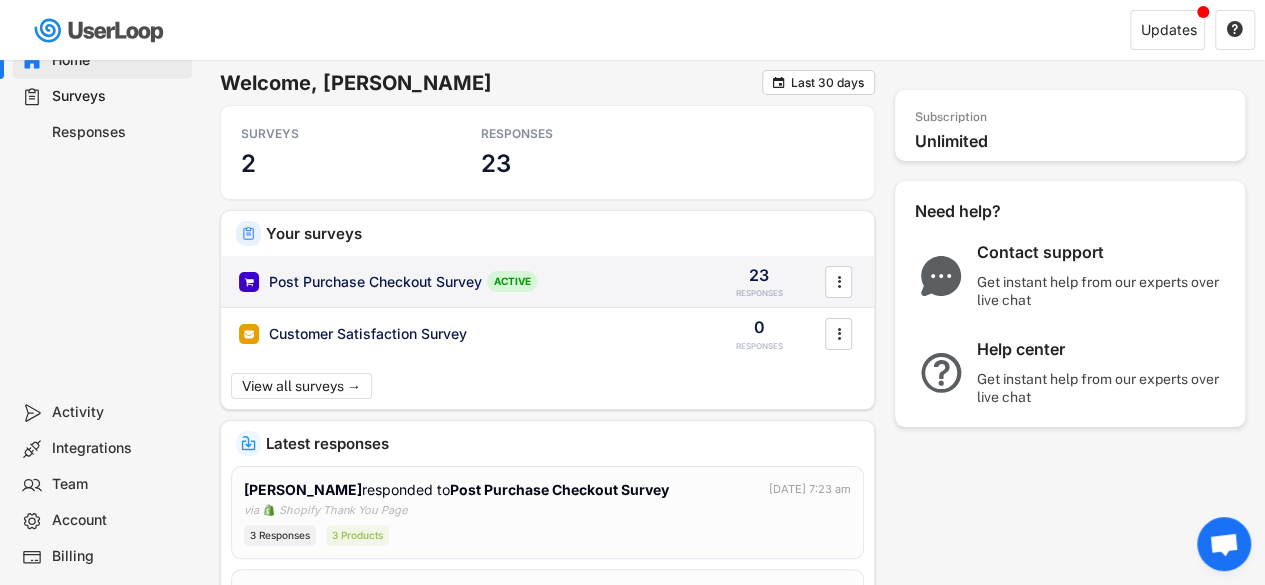 click on "Post Purchase Checkout Survey" at bounding box center [375, 282] 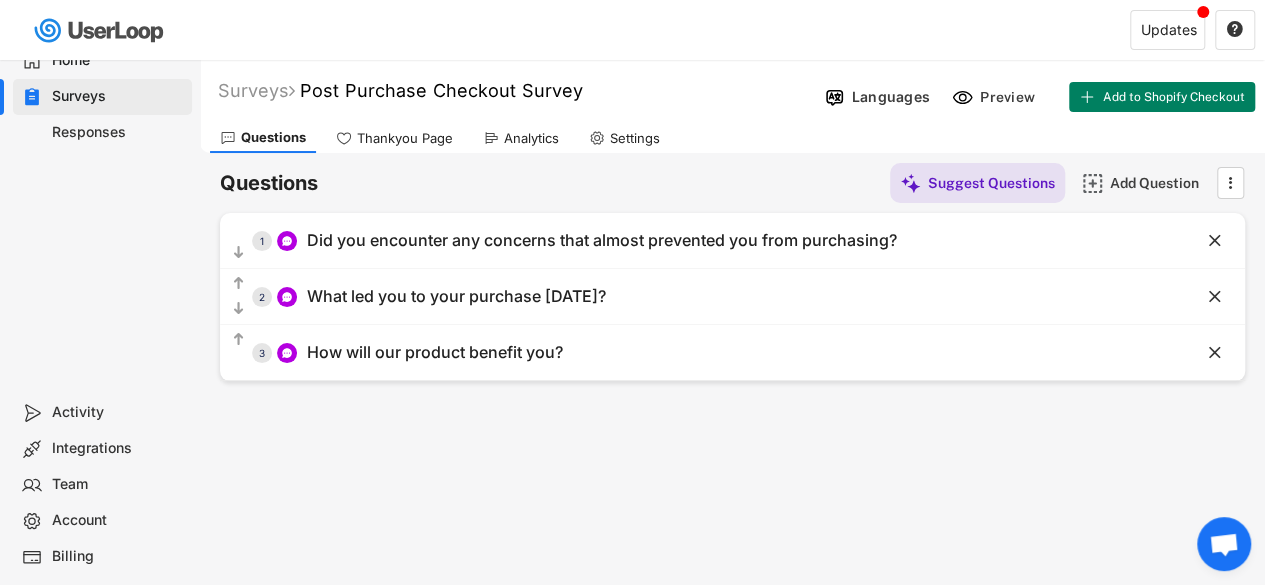 click on "Thankyou Page" at bounding box center [394, 138] 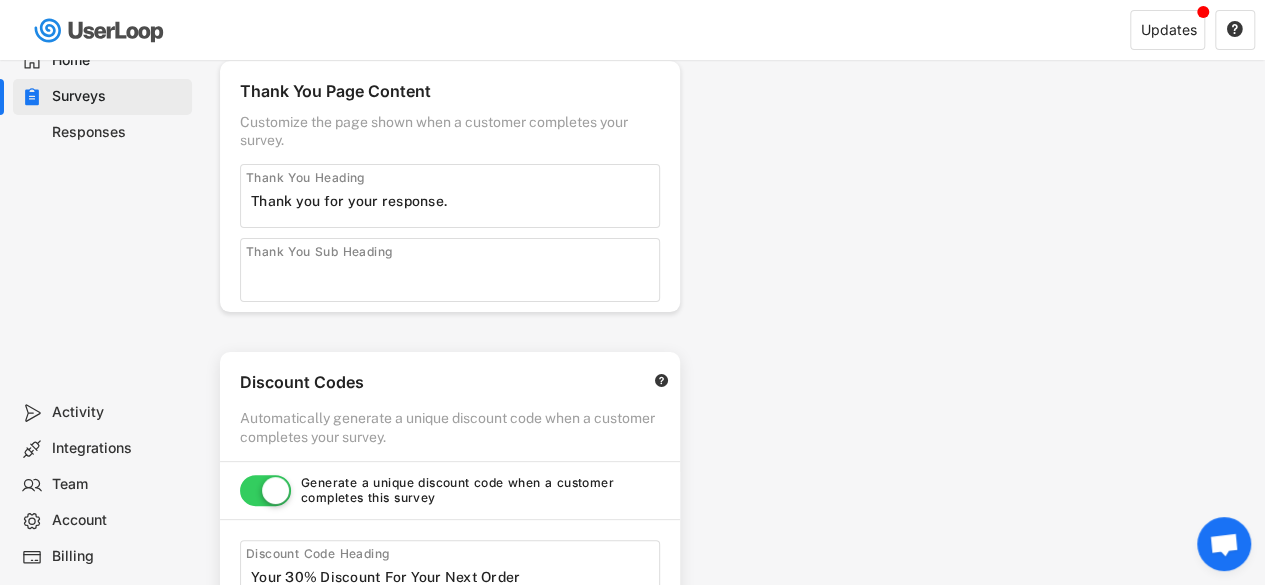 scroll, scrollTop: 0, scrollLeft: 0, axis: both 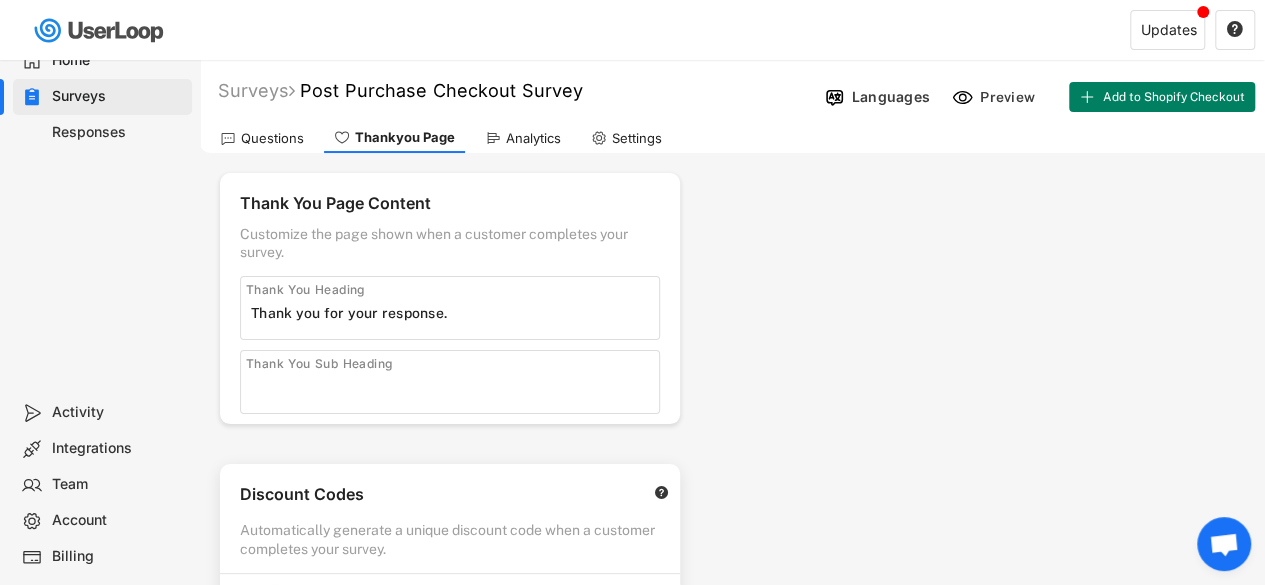 click on "Questions" at bounding box center [272, 138] 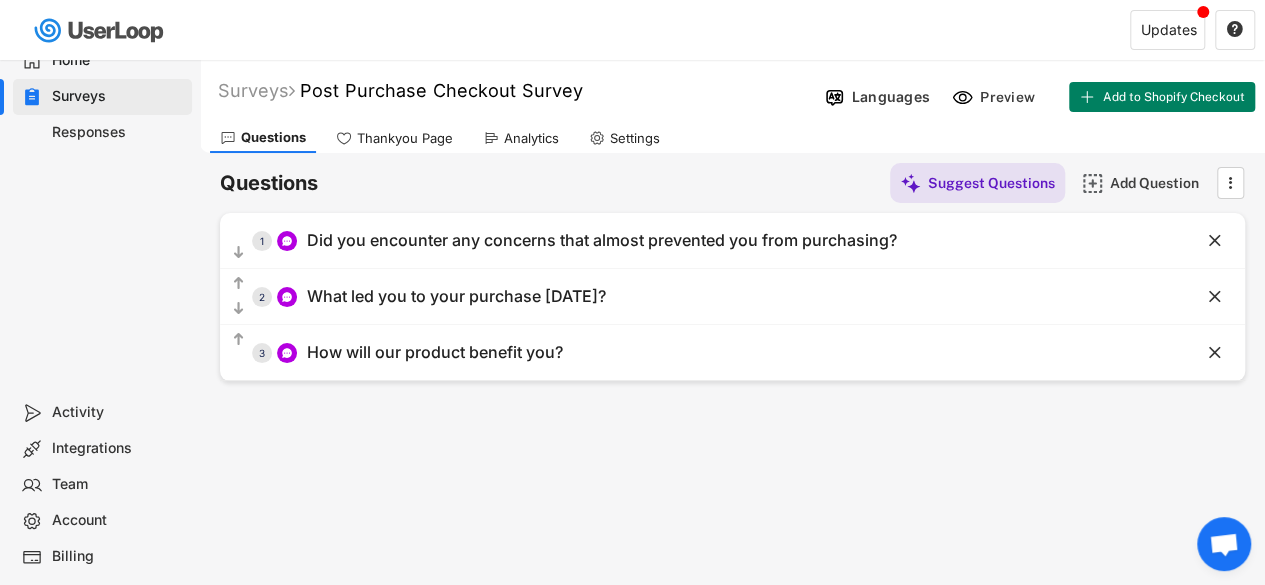 click on "Thankyou Page" at bounding box center (405, 138) 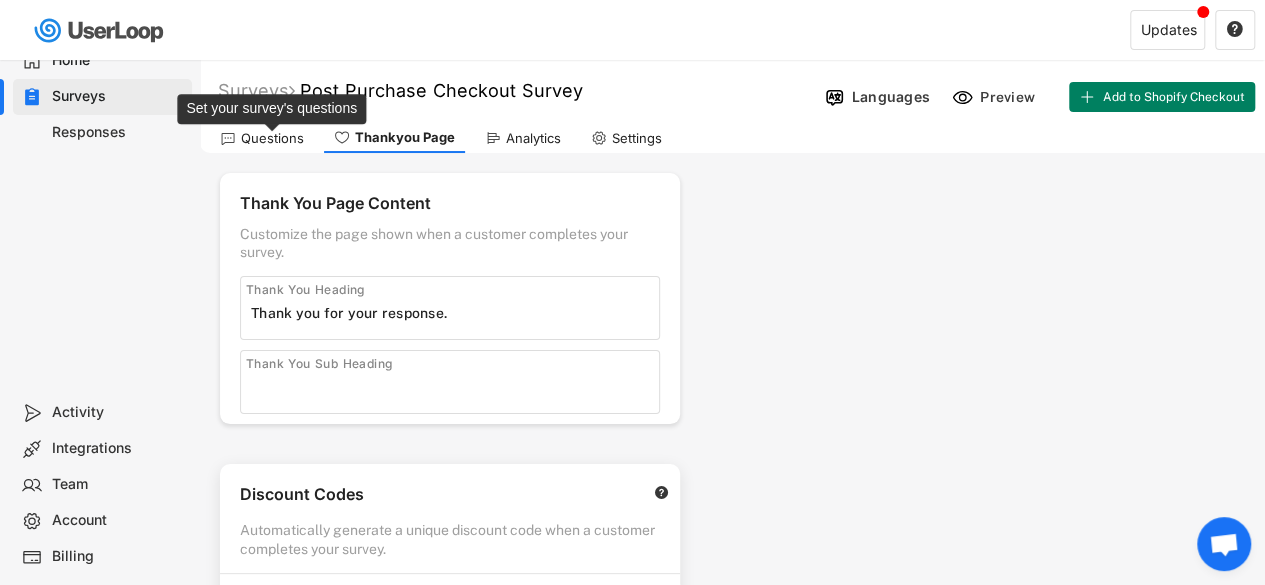 click on "Questions" at bounding box center [272, 138] 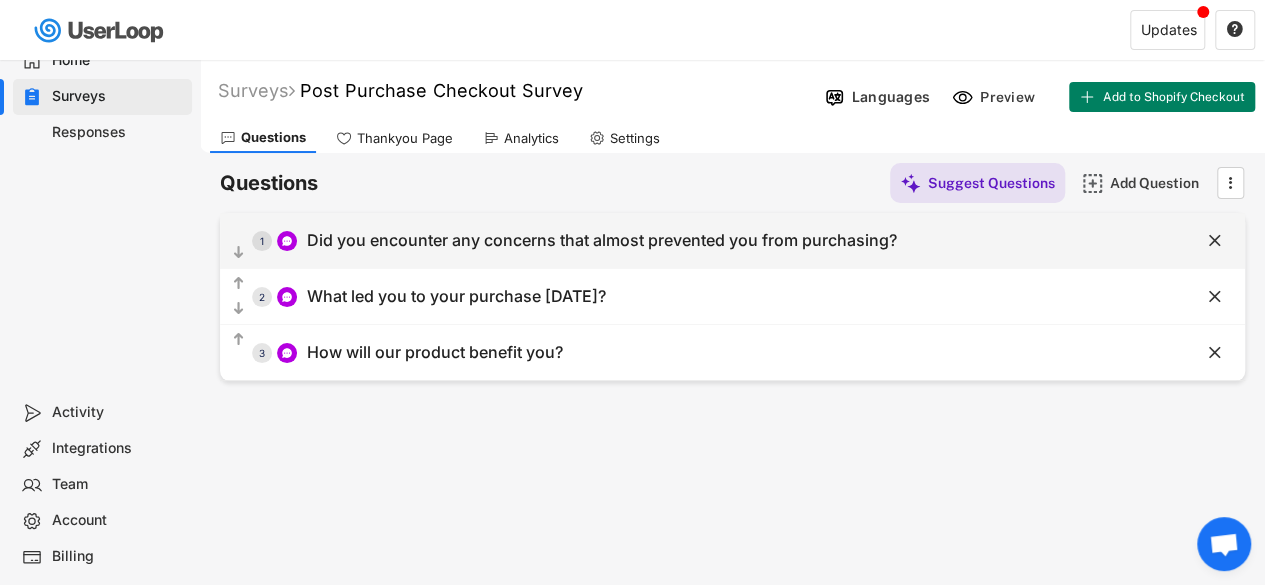 click on "Did you encounter any concerns that almost prevented you from purchasing?" at bounding box center [602, 240] 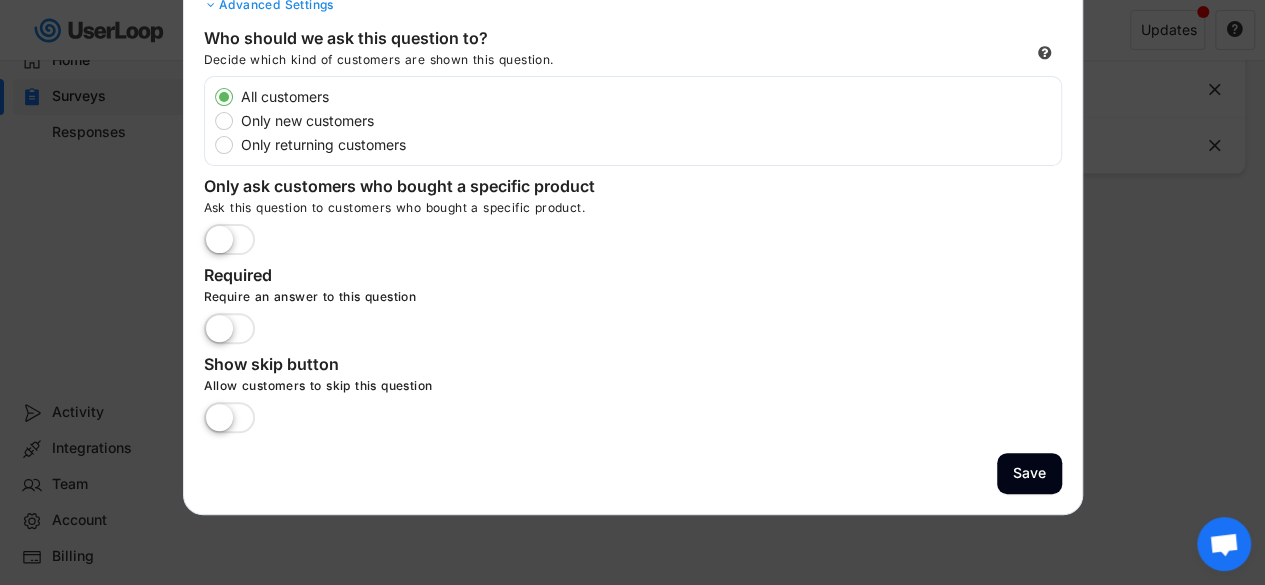 scroll, scrollTop: 208, scrollLeft: 0, axis: vertical 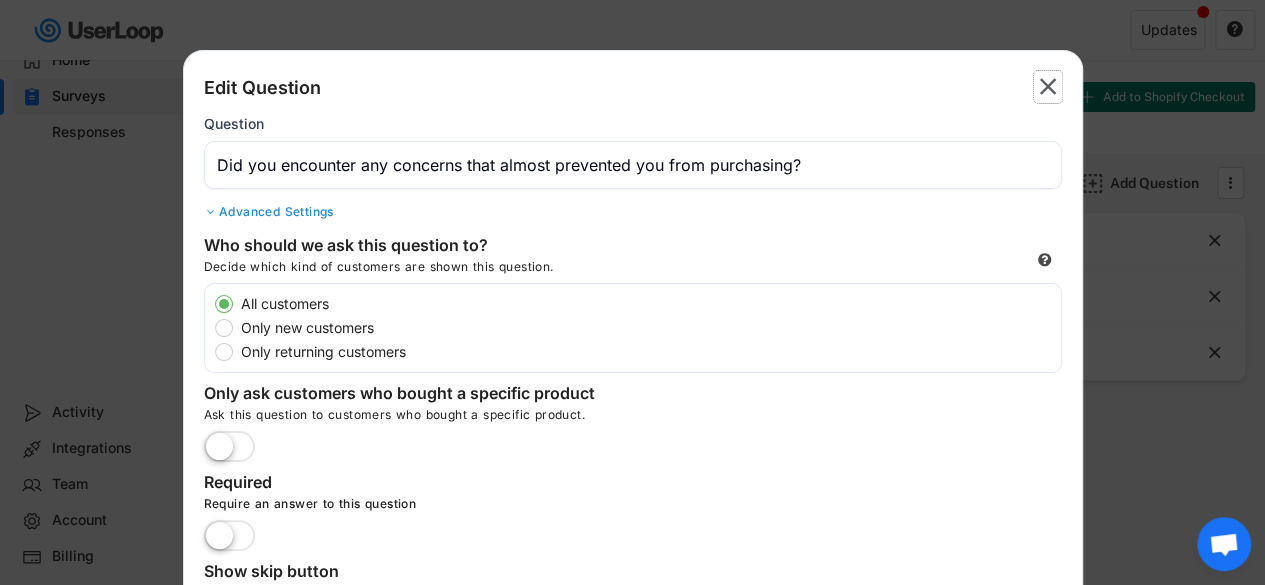 click on "" 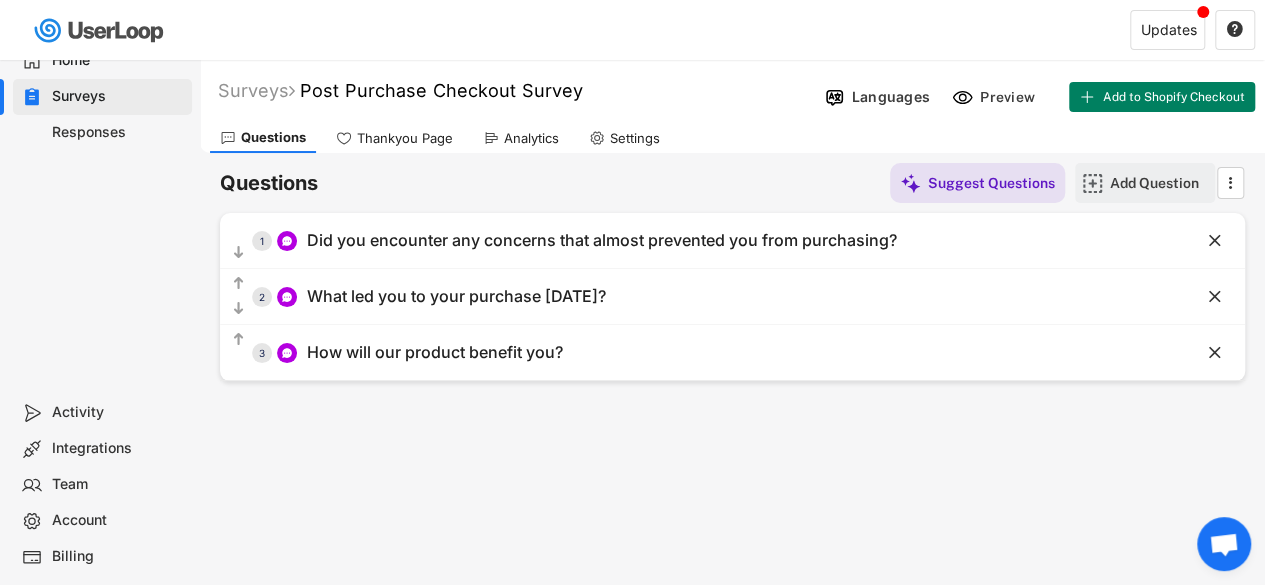 click on "Add Question" at bounding box center [1145, 183] 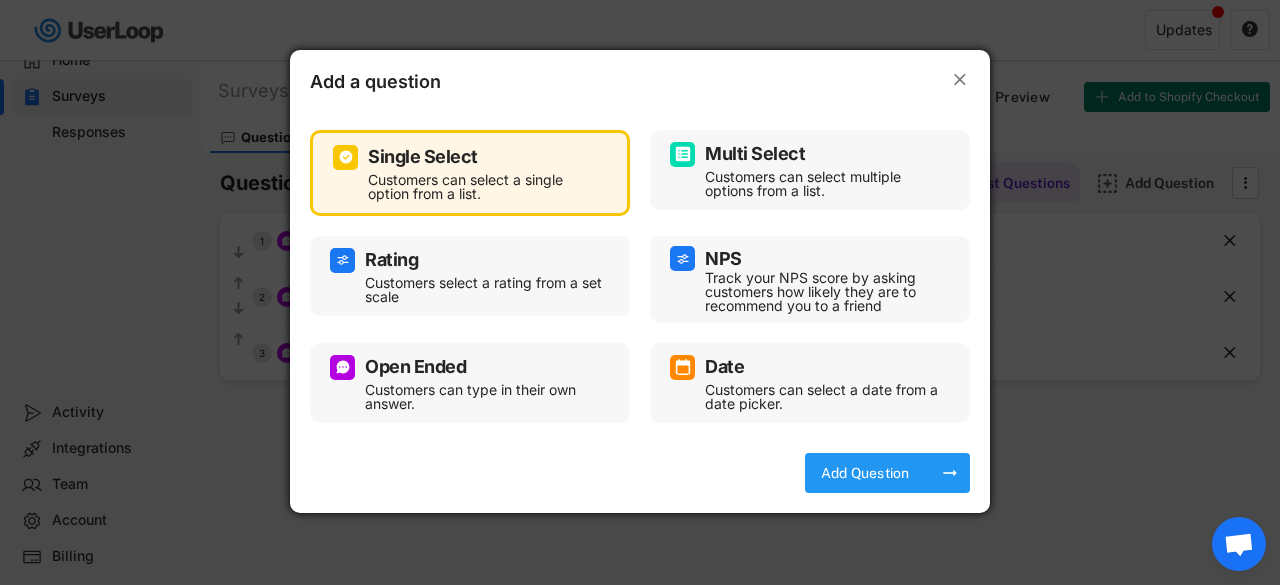 click on "Add Question
arrow_right_alt" 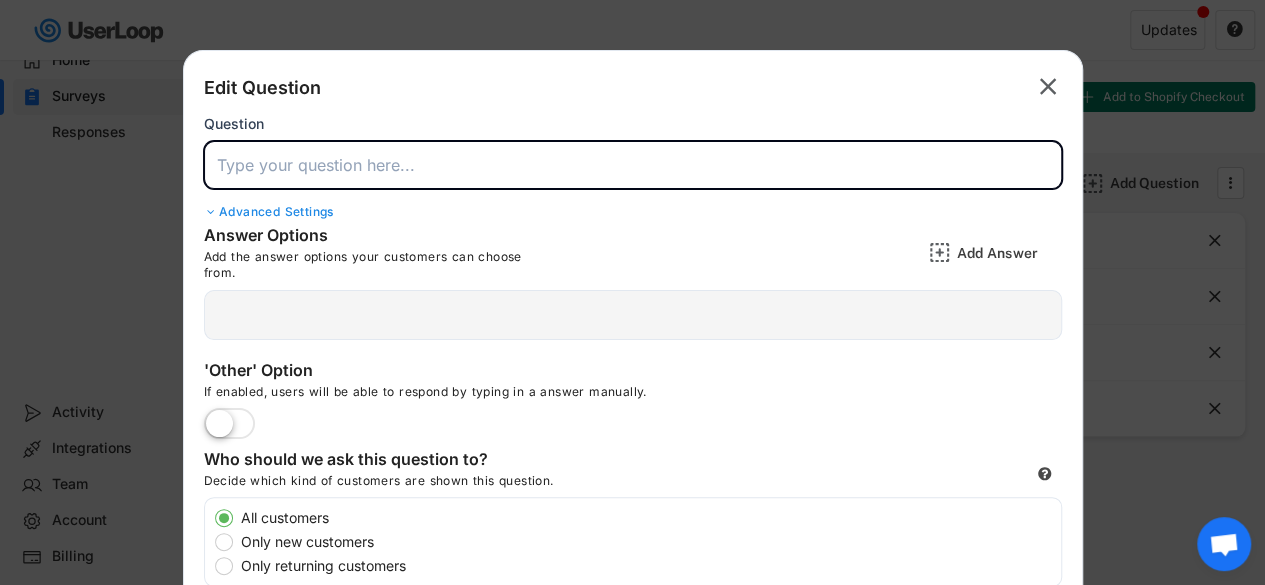 click at bounding box center (633, 165) 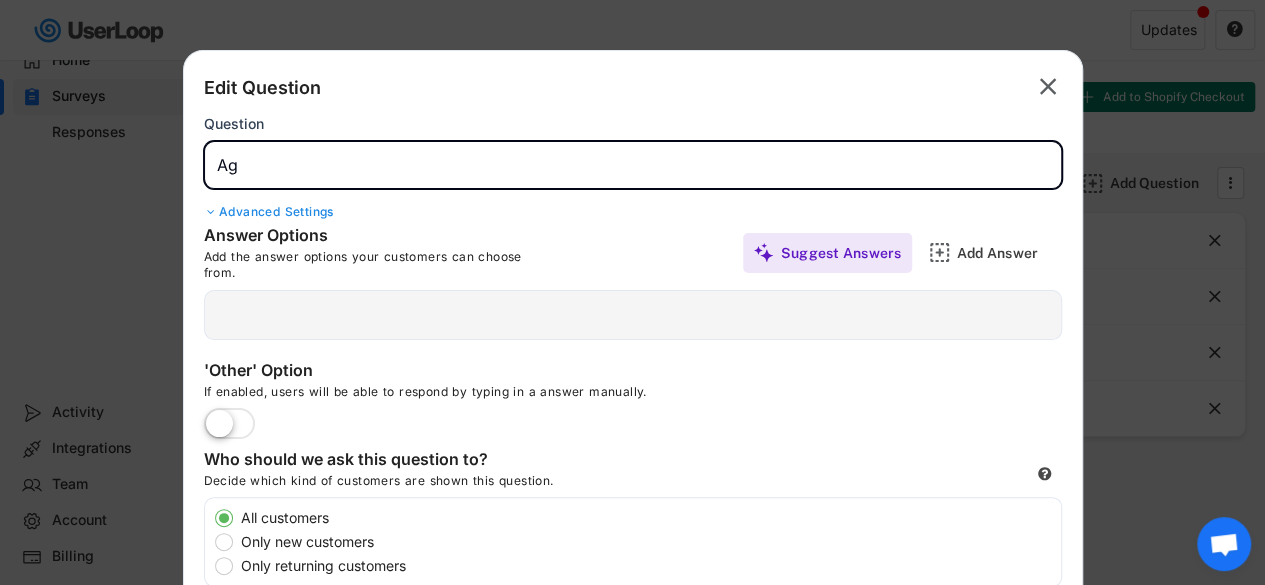 type on "A" 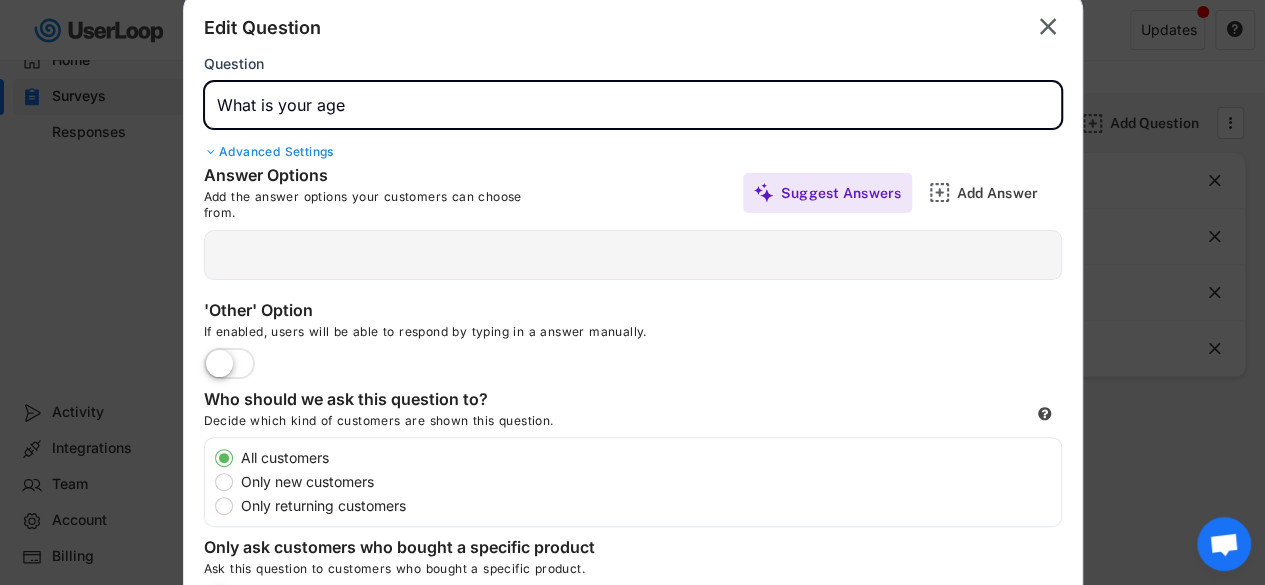 scroll, scrollTop: 61, scrollLeft: 0, axis: vertical 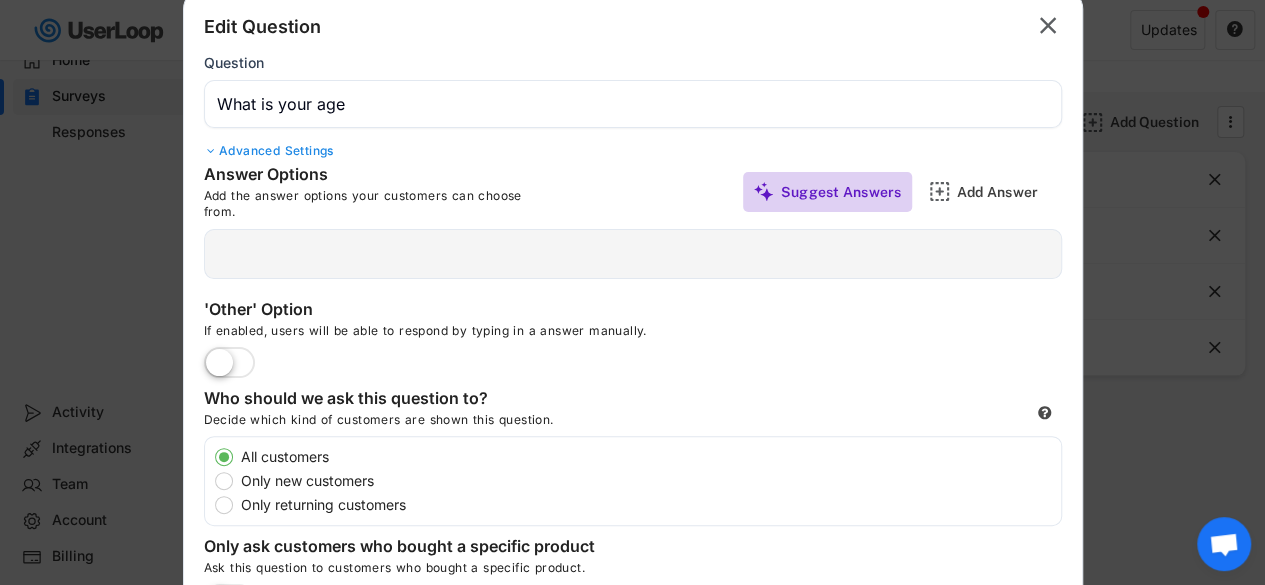 click on "Suggest Answers" at bounding box center [841, 192] 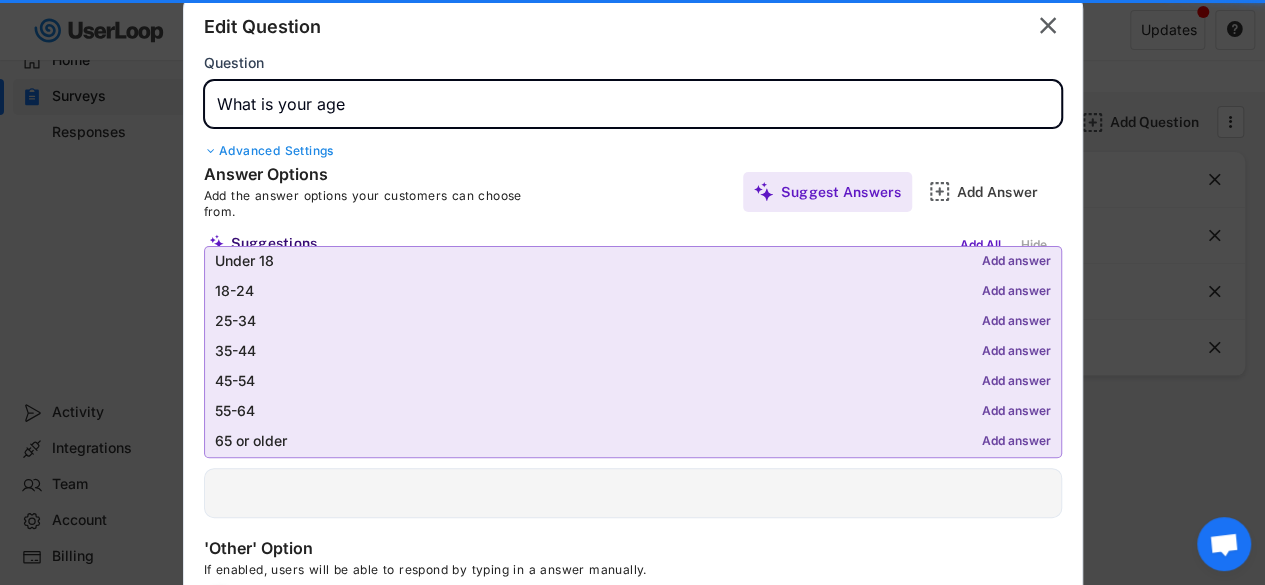 click at bounding box center (633, 104) 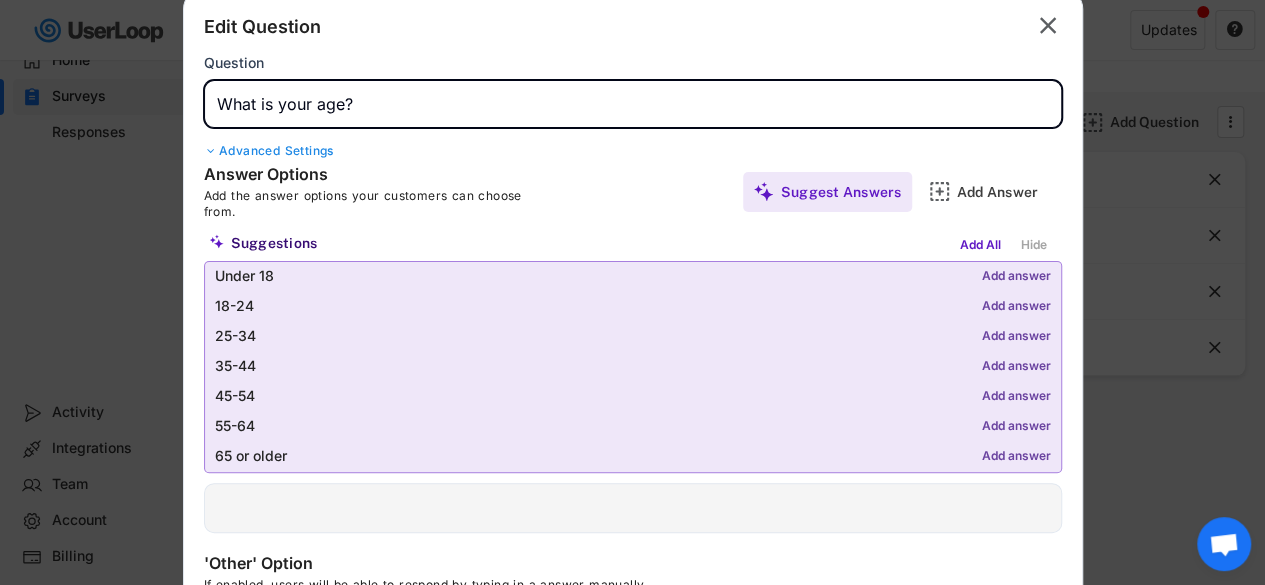 type on "What is your age?" 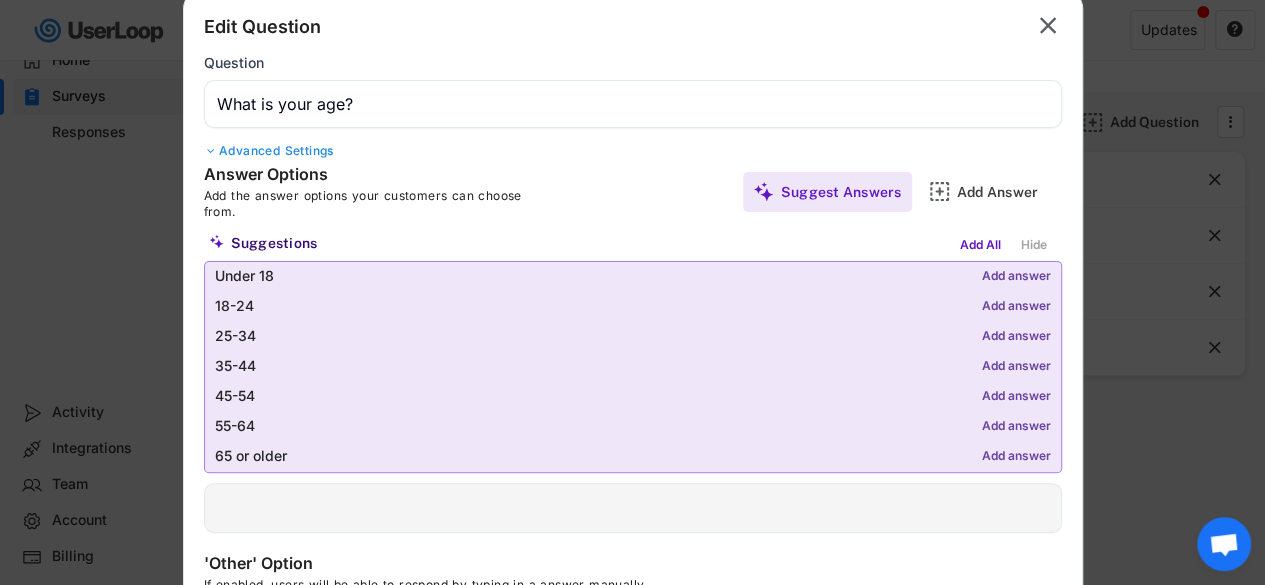 click on "Add answer" at bounding box center (1016, 277) 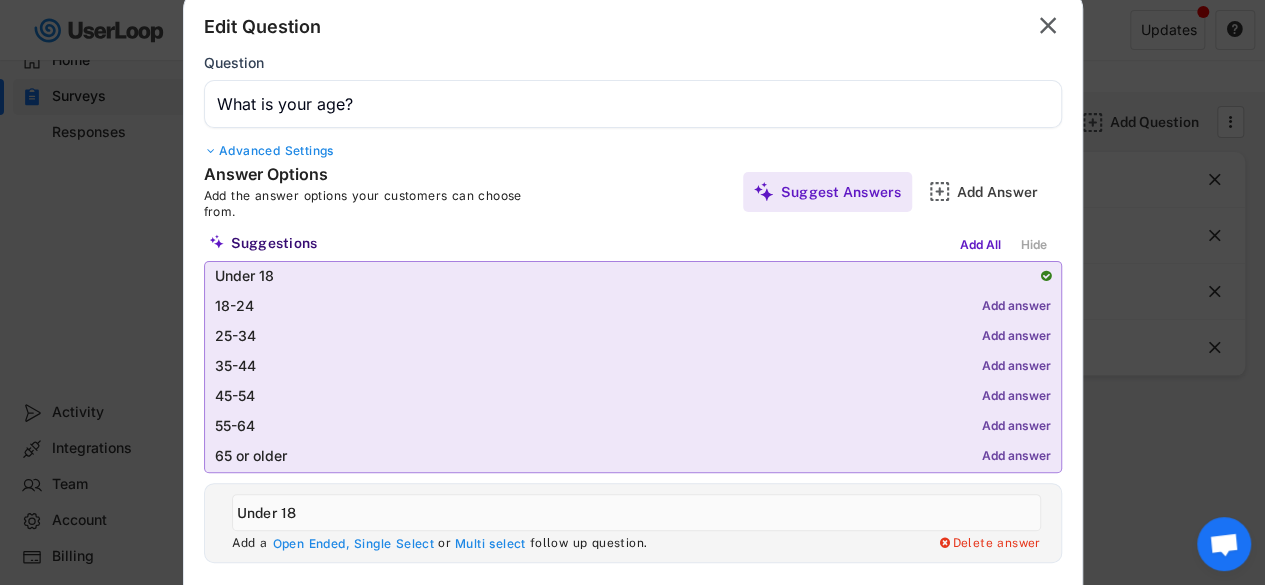 click on "Add answer" at bounding box center [1016, 307] 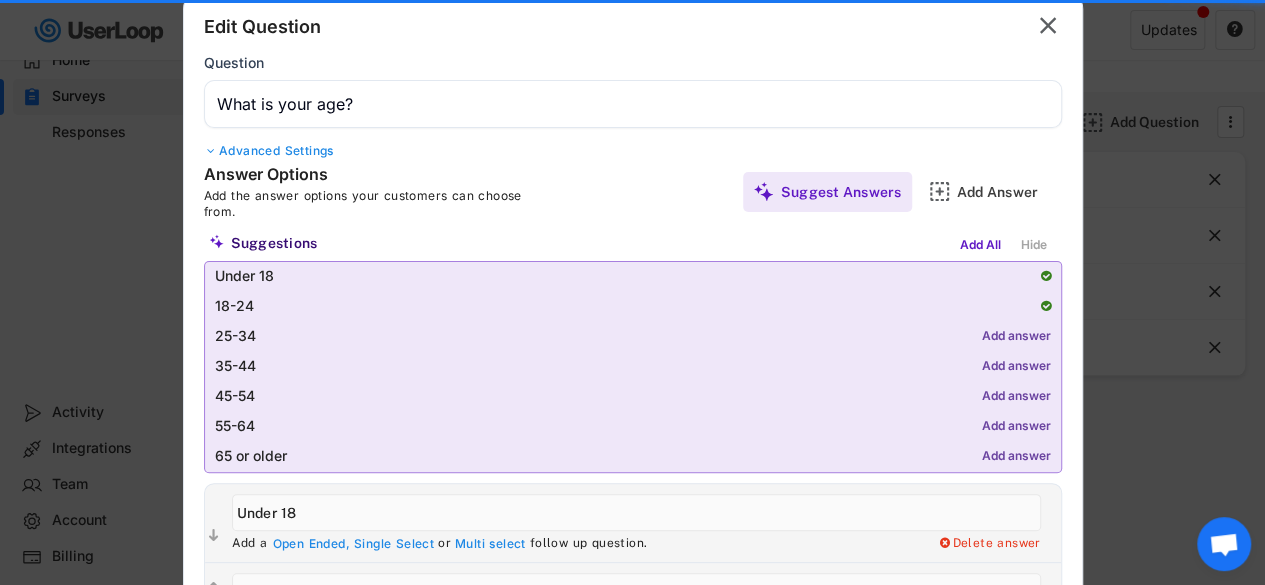 click on "Add answer" at bounding box center (1016, 337) 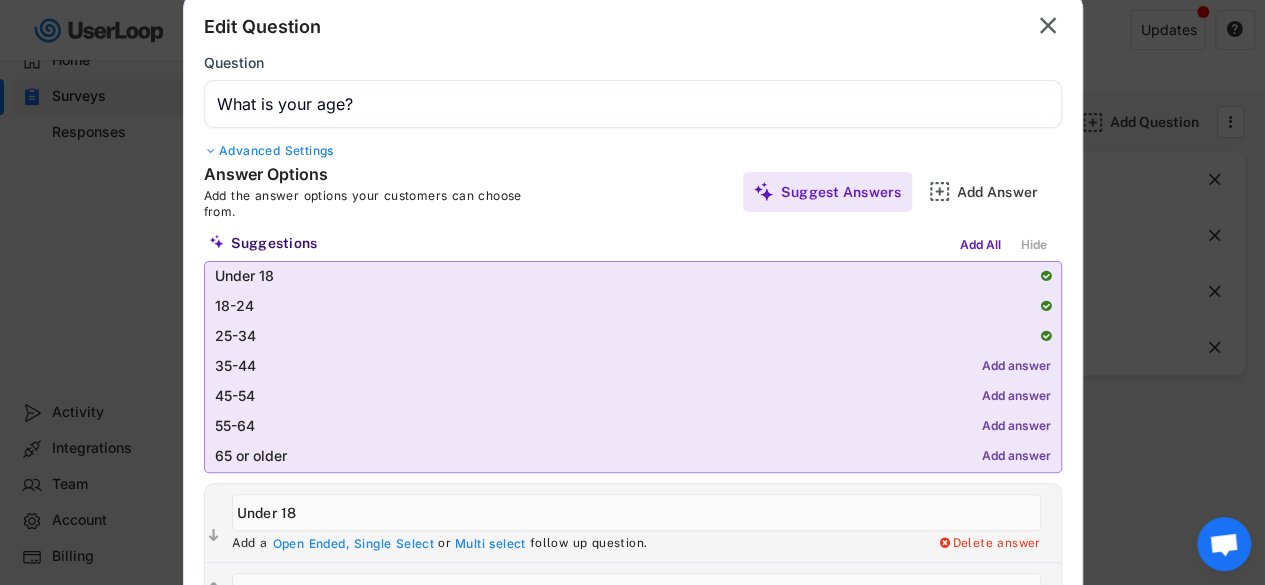 click on "Add answer" at bounding box center (1016, 367) 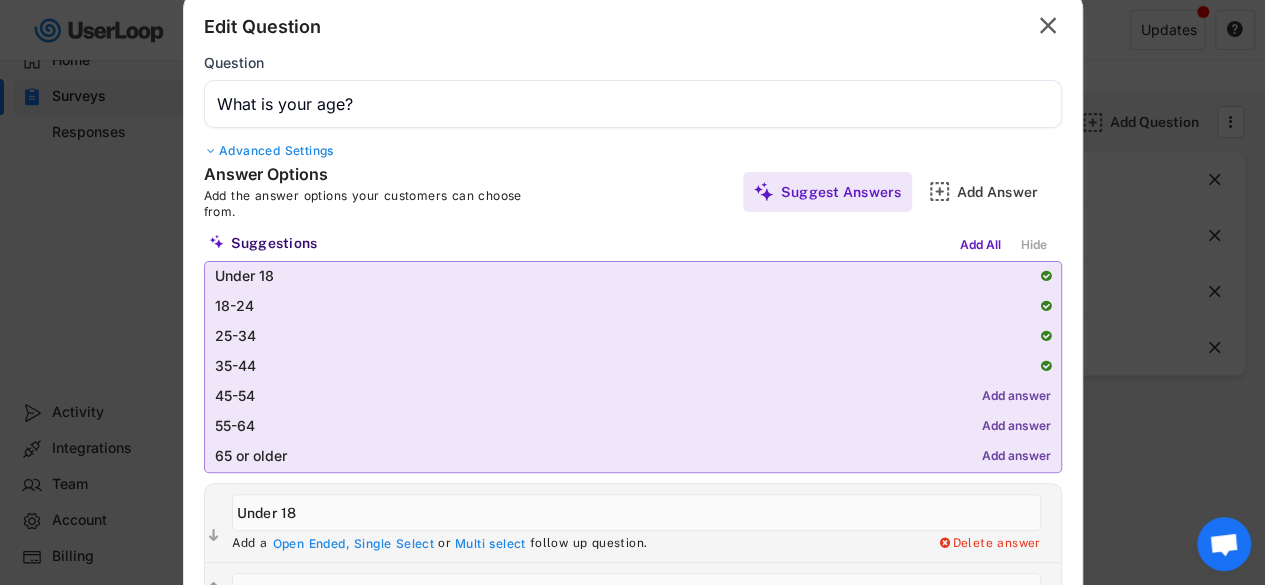 click on "45-54 Add answer" at bounding box center [633, 397] 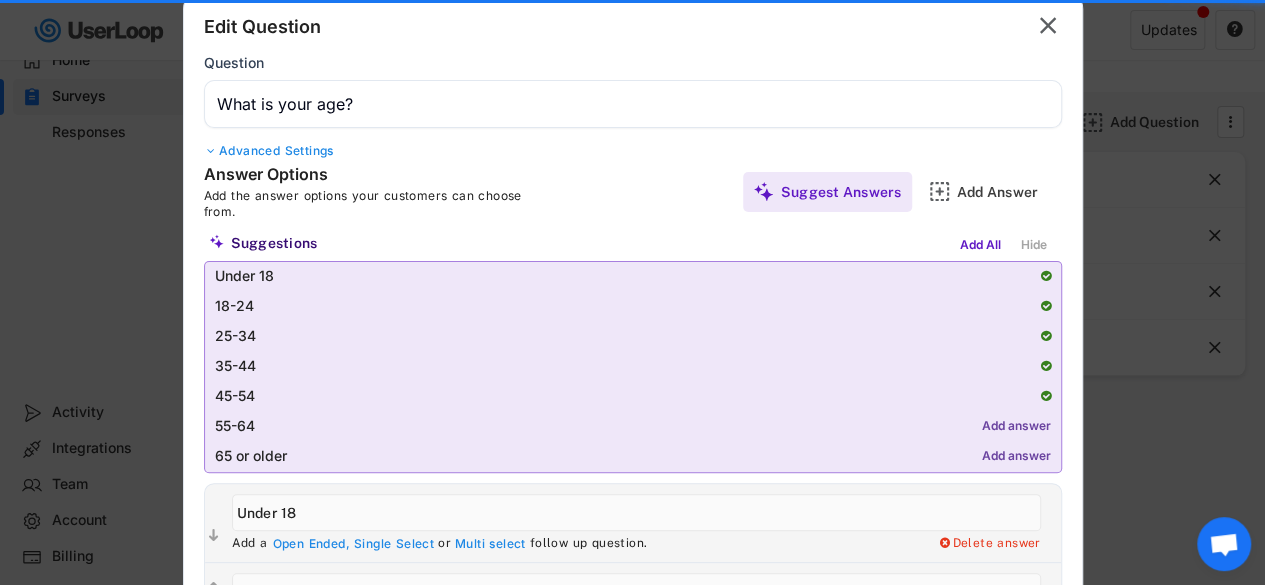 click on "Add answer" at bounding box center (1016, 427) 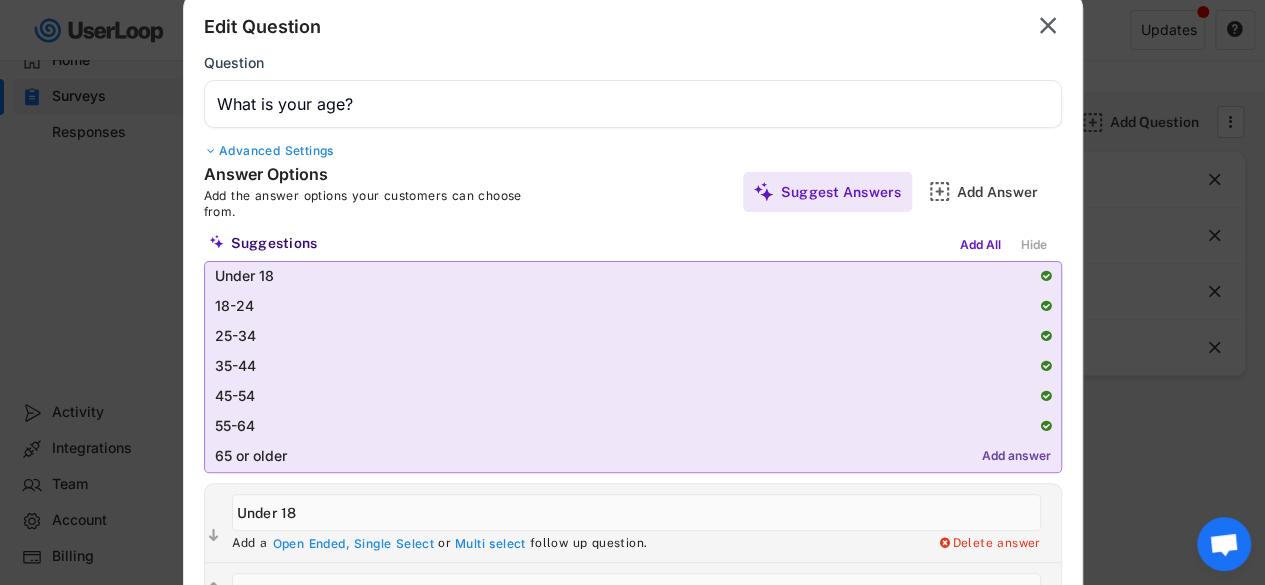 click on "Add answer" at bounding box center (1016, 457) 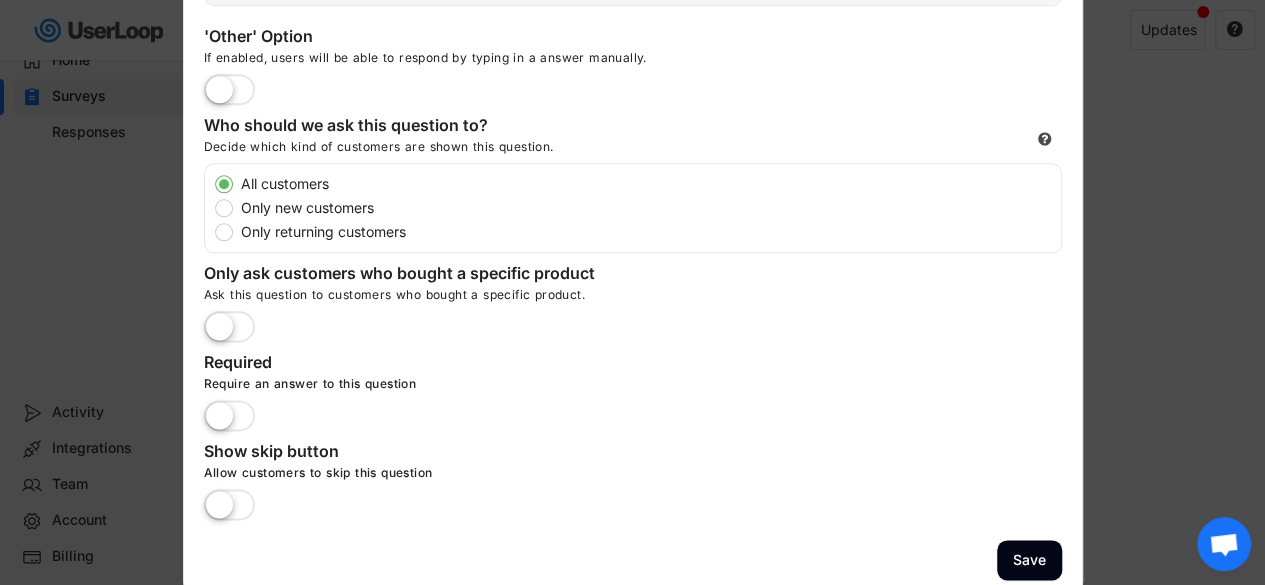 scroll, scrollTop: 1101, scrollLeft: 0, axis: vertical 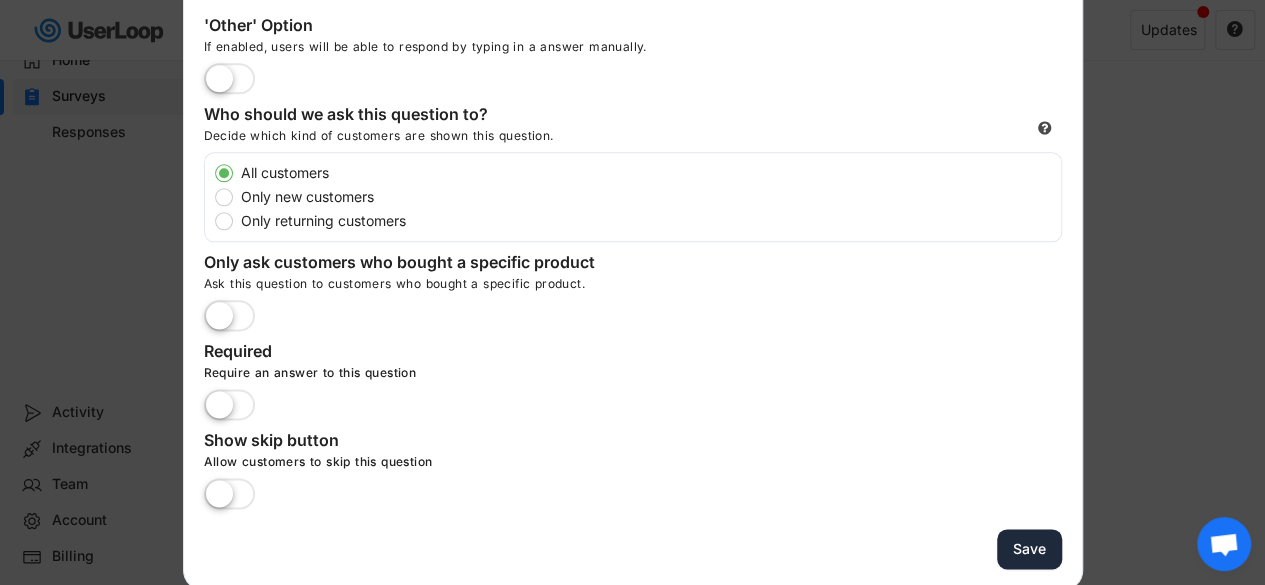 click on "Save" at bounding box center [1029, 549] 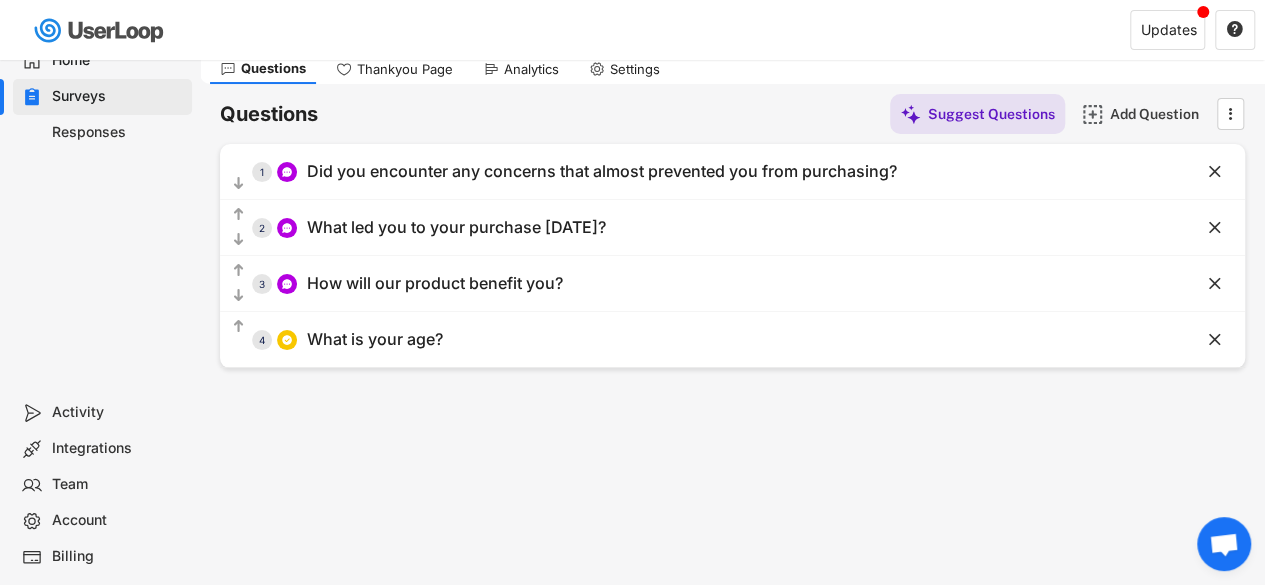 scroll, scrollTop: 65, scrollLeft: 0, axis: vertical 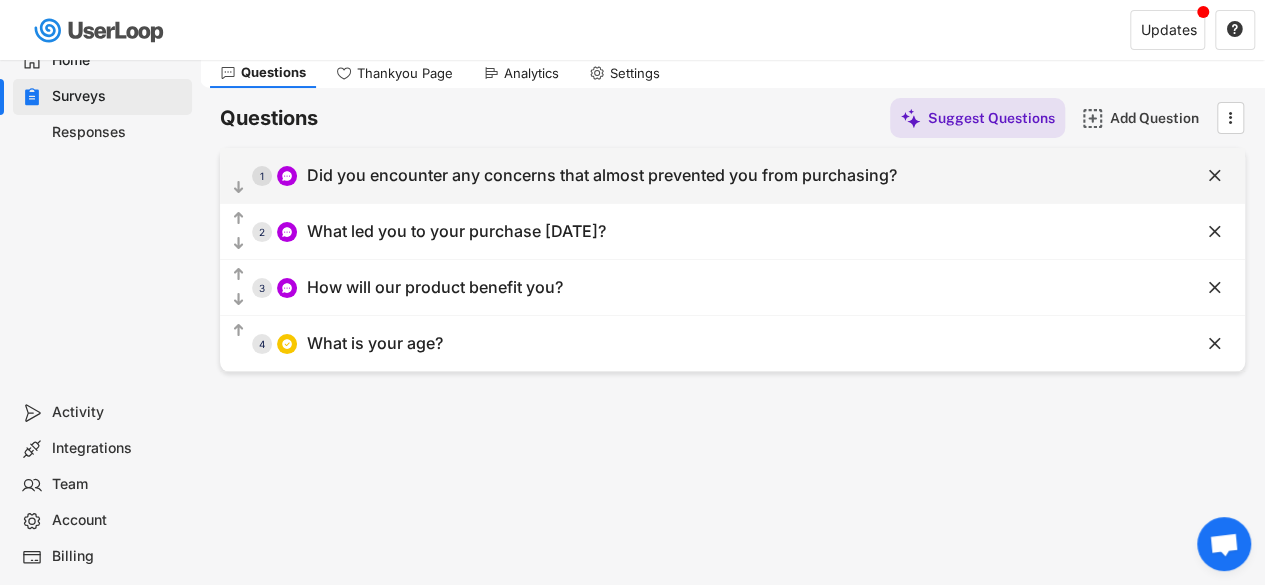 click on "
1 Did you encounter any concerns that almost prevented you from purchasing?" at bounding box center [682, 175] 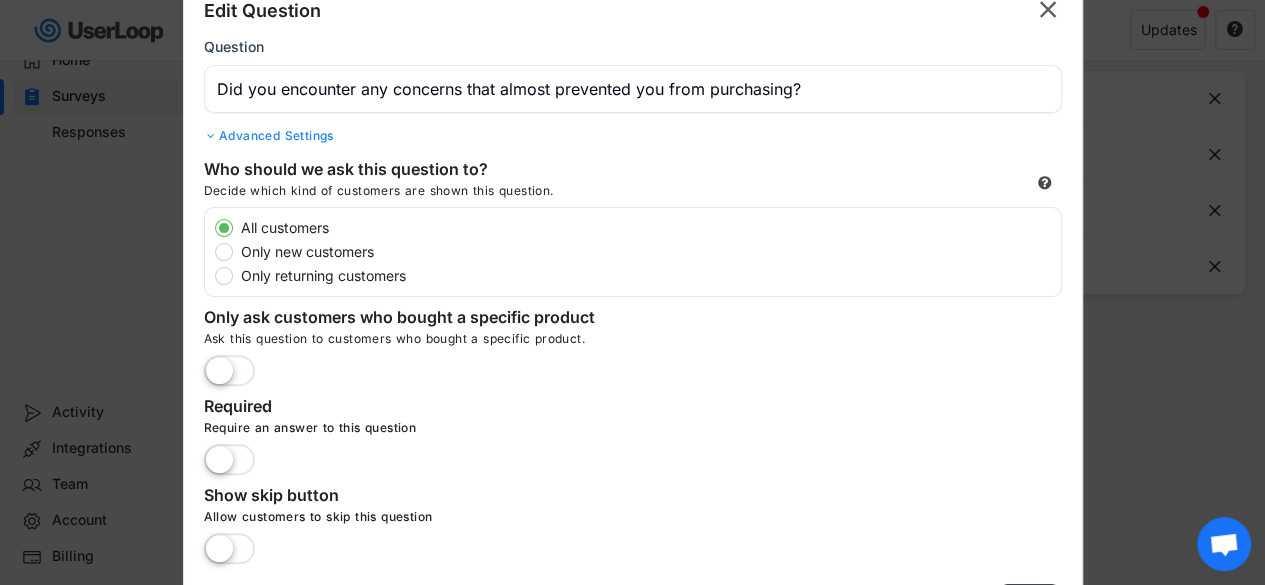 scroll, scrollTop: 0, scrollLeft: 0, axis: both 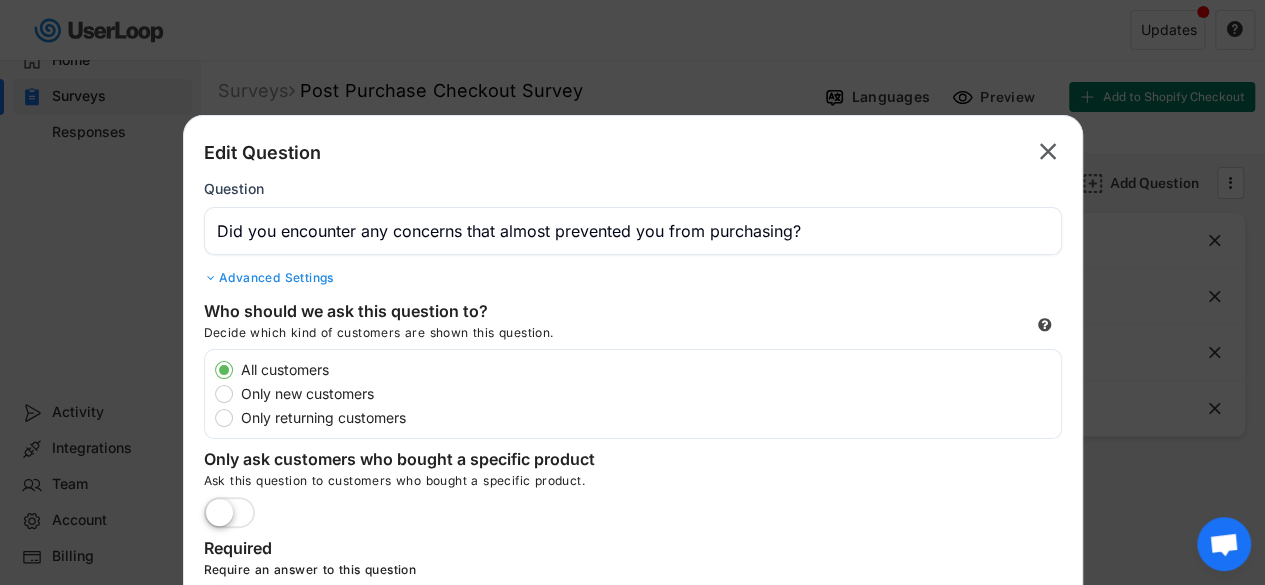 click on "Advanced Settings" at bounding box center [633, 278] 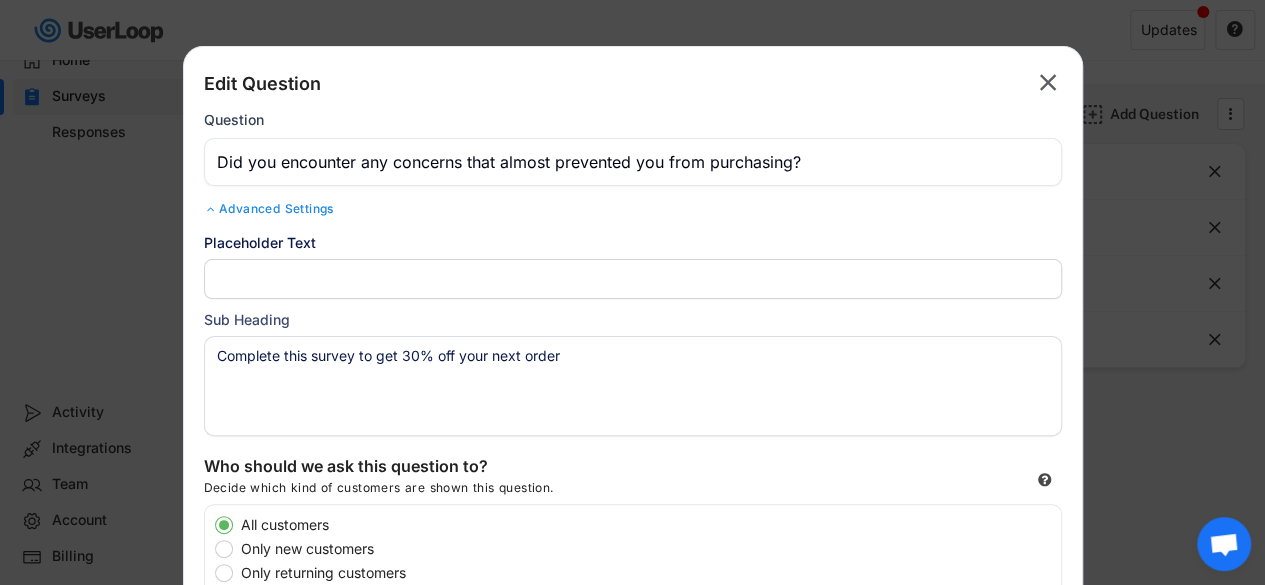 scroll, scrollTop: 76, scrollLeft: 0, axis: vertical 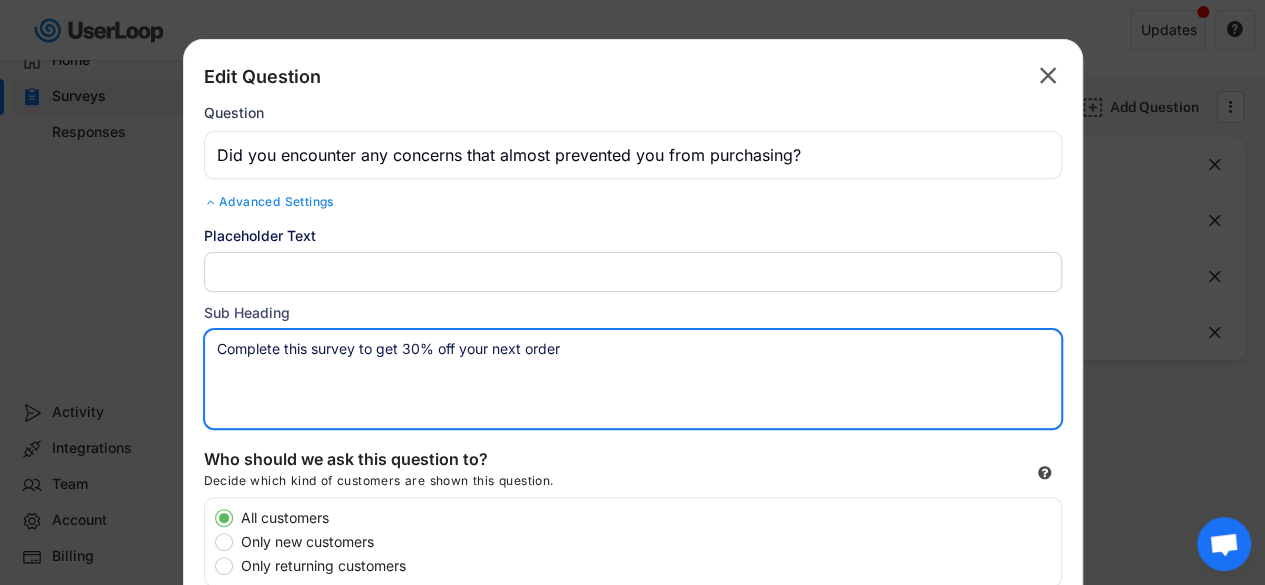 click on "Complete this survey to get 30% off your next order" at bounding box center [633, 379] 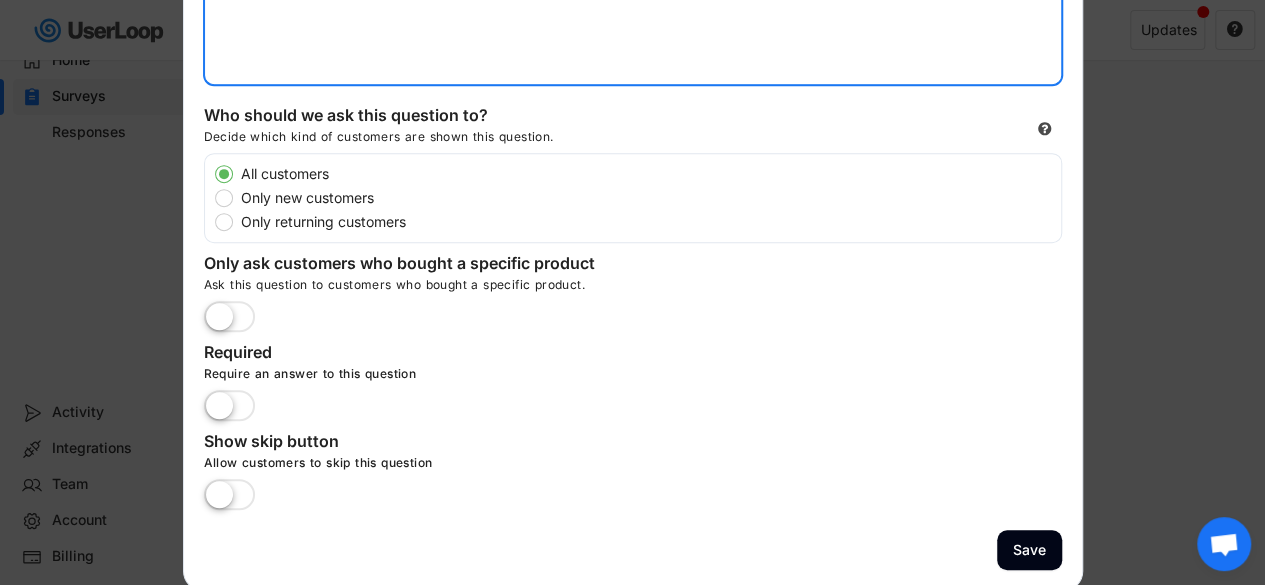 scroll, scrollTop: 498, scrollLeft: 0, axis: vertical 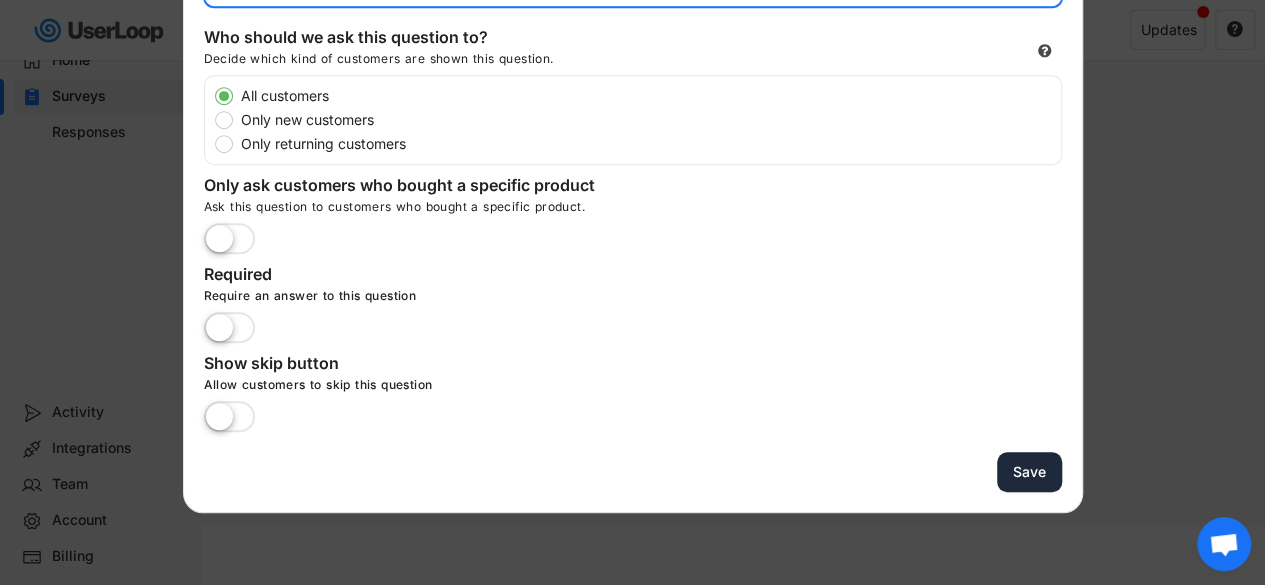 type 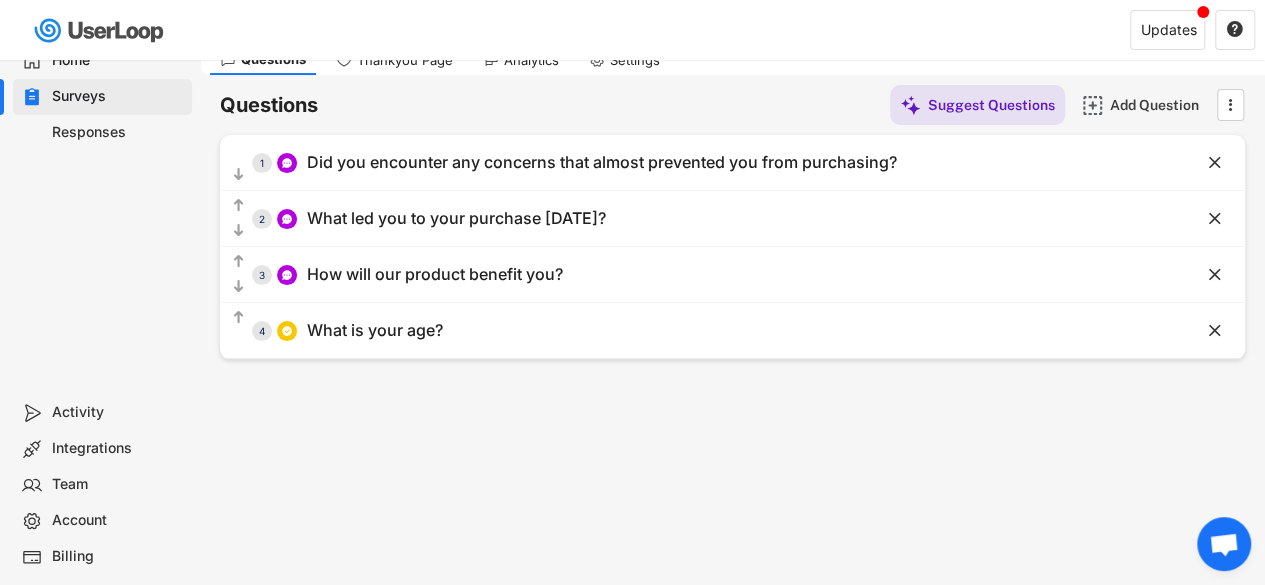 scroll, scrollTop: 57, scrollLeft: 0, axis: vertical 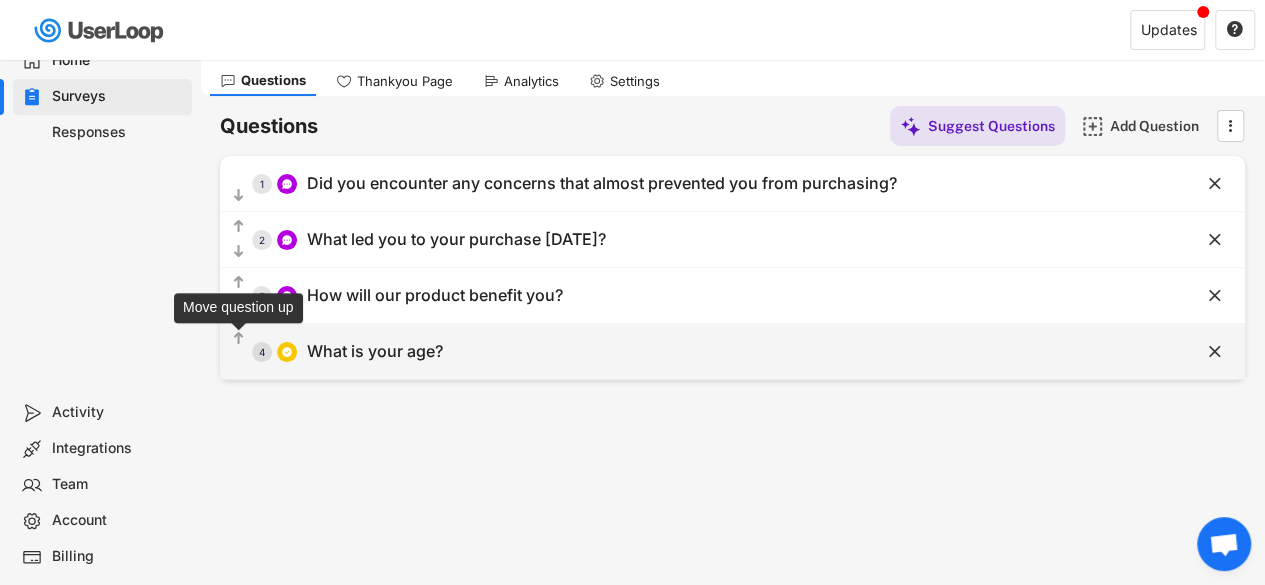 click on "" 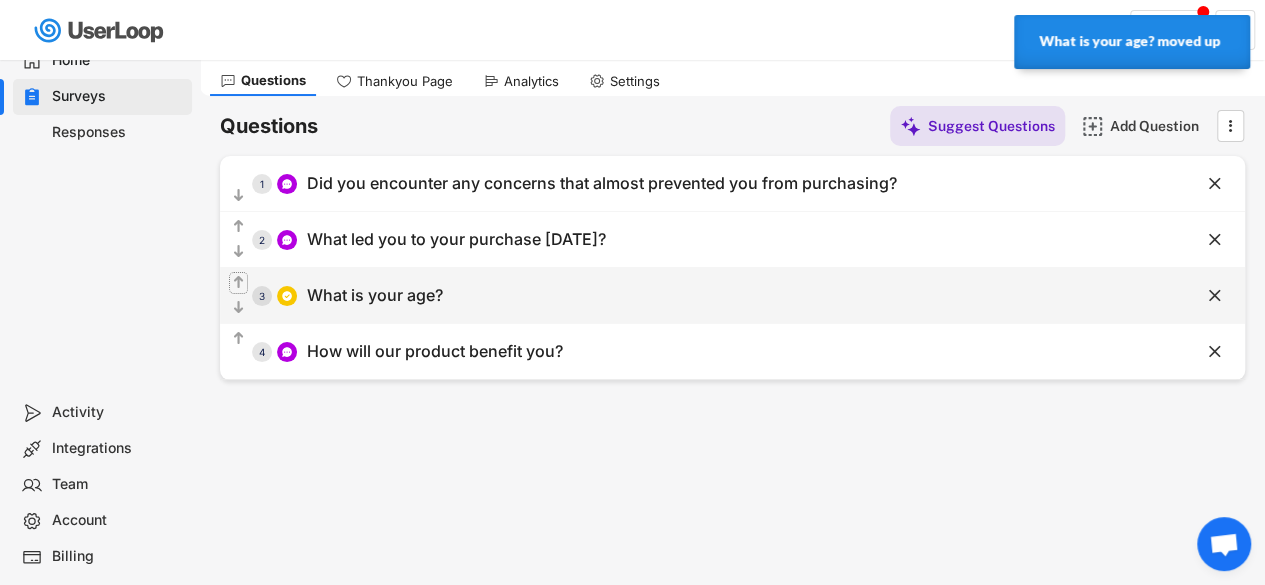 click on "" 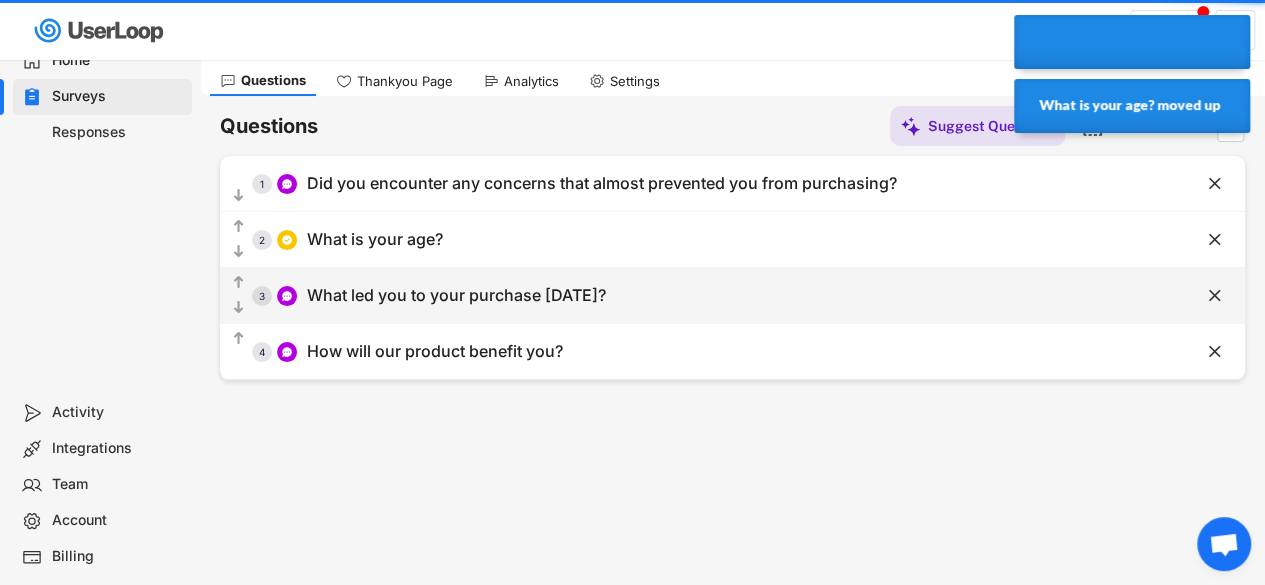 click on "" 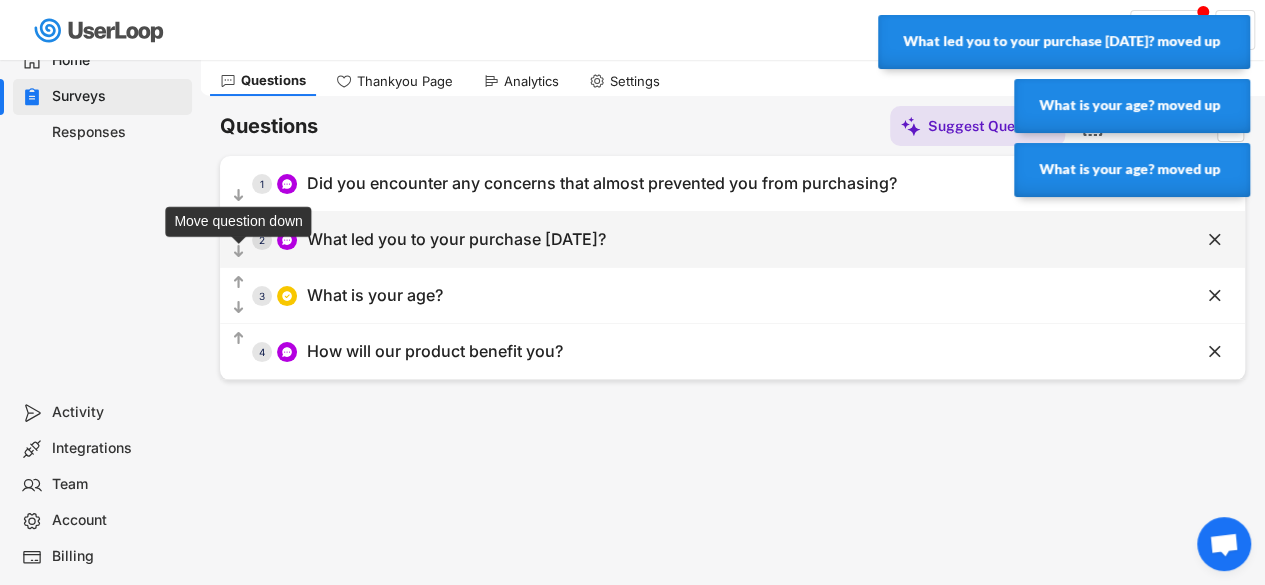 click on "" 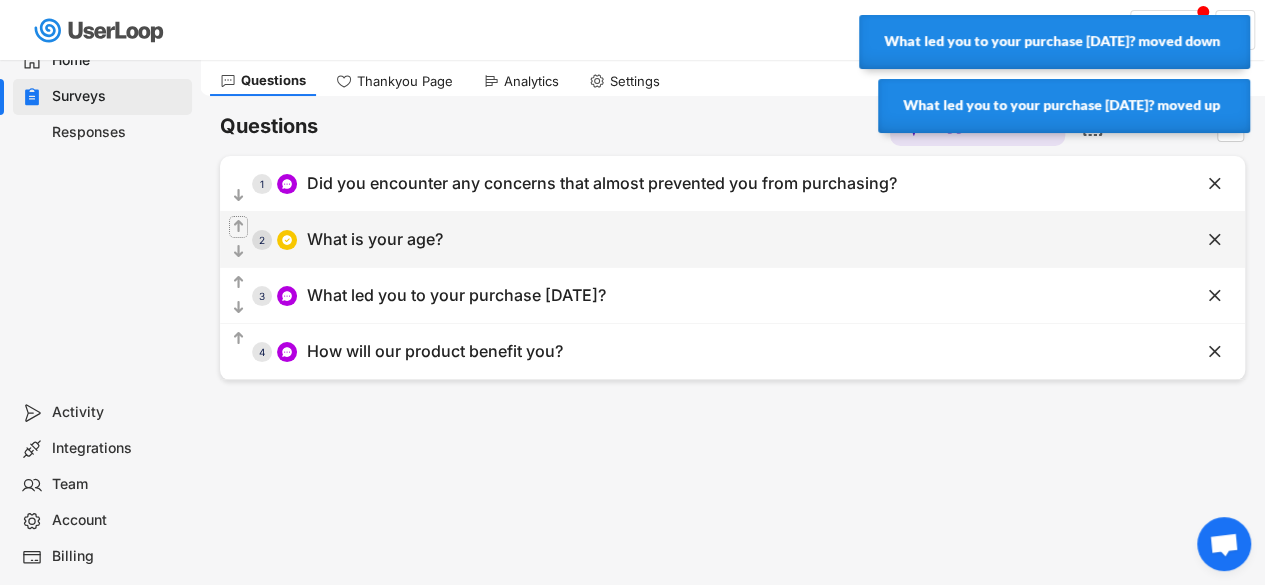 click on "" 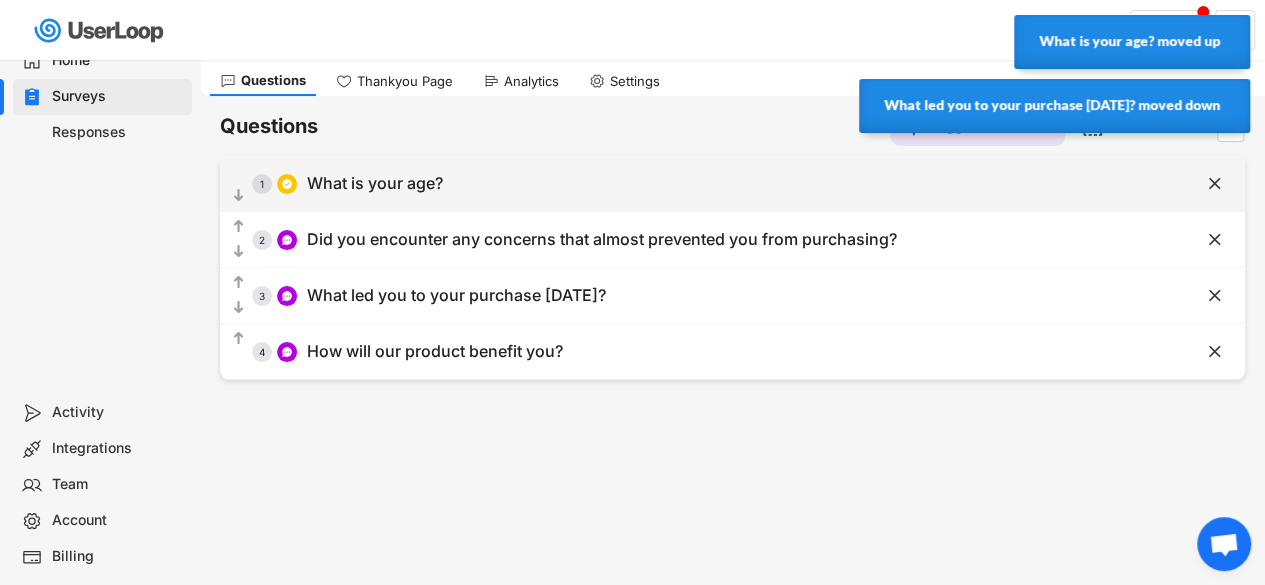 click on "What is your age?" at bounding box center (375, 183) 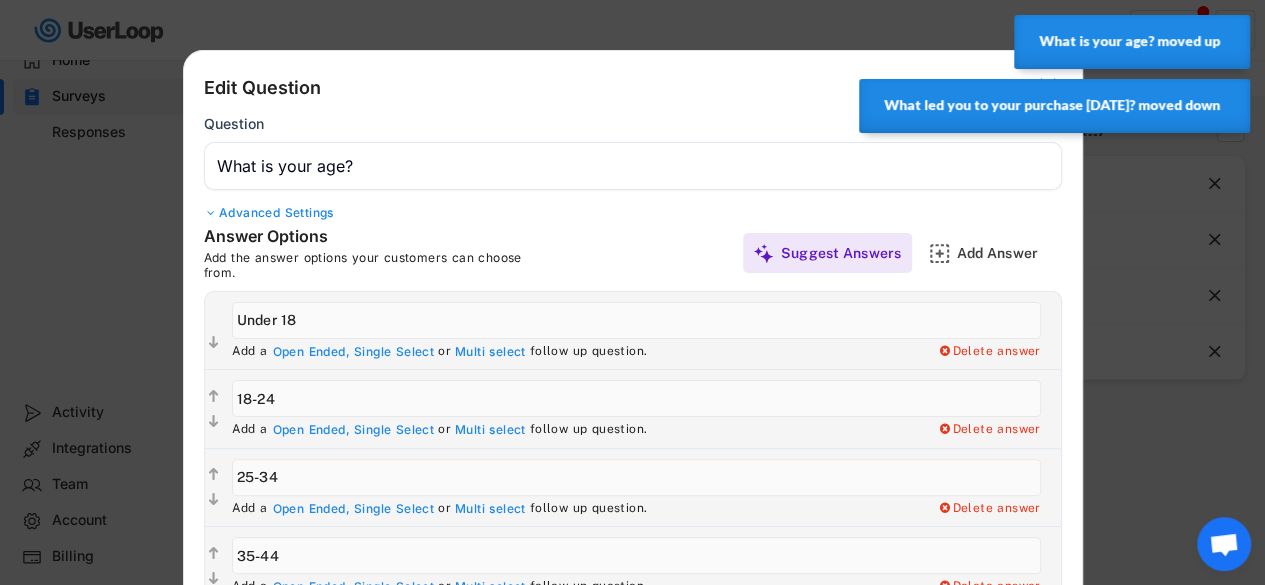 click on "Advanced Settings" at bounding box center (633, 213) 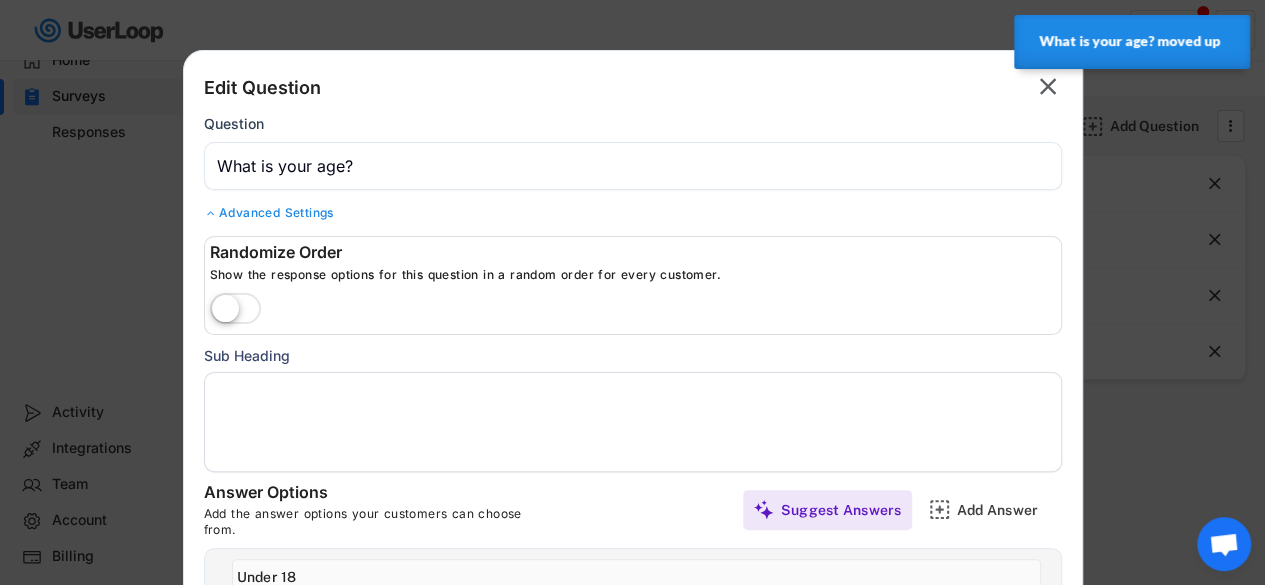 click at bounding box center [633, 422] 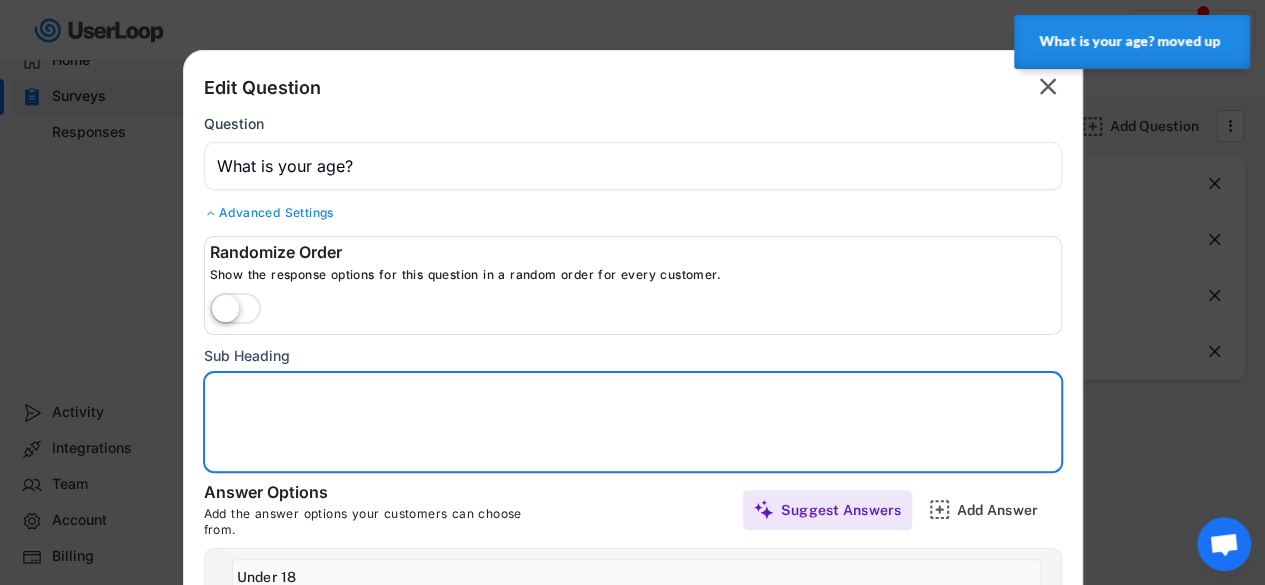 paste on "Complete this survey to get 30% off your next order" 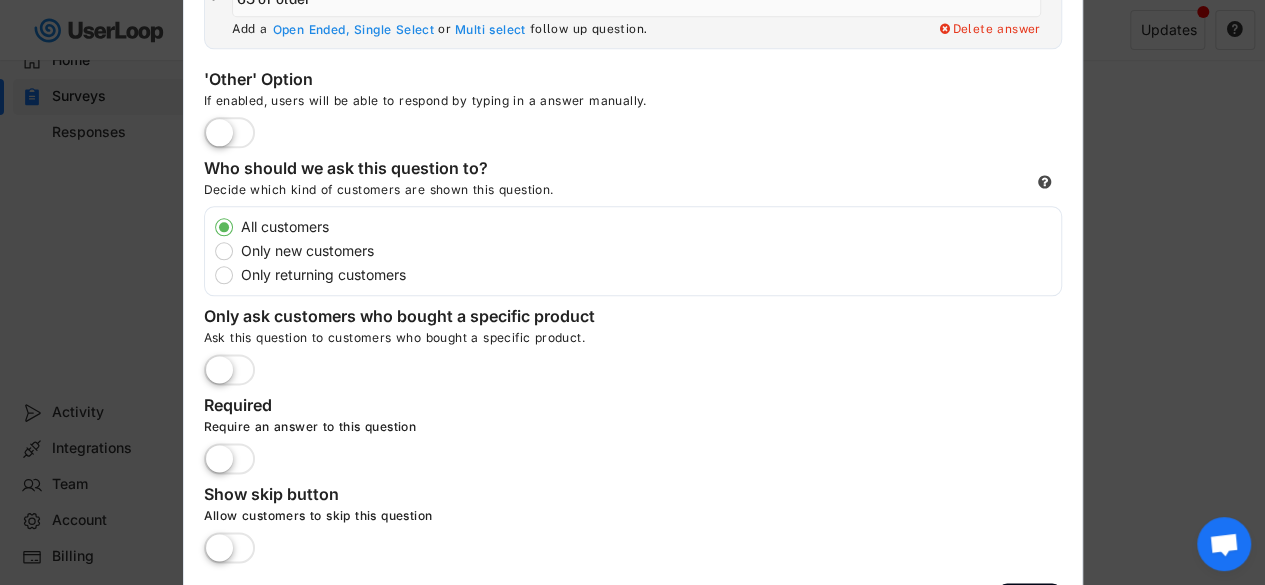 scroll, scrollTop: 1161, scrollLeft: 0, axis: vertical 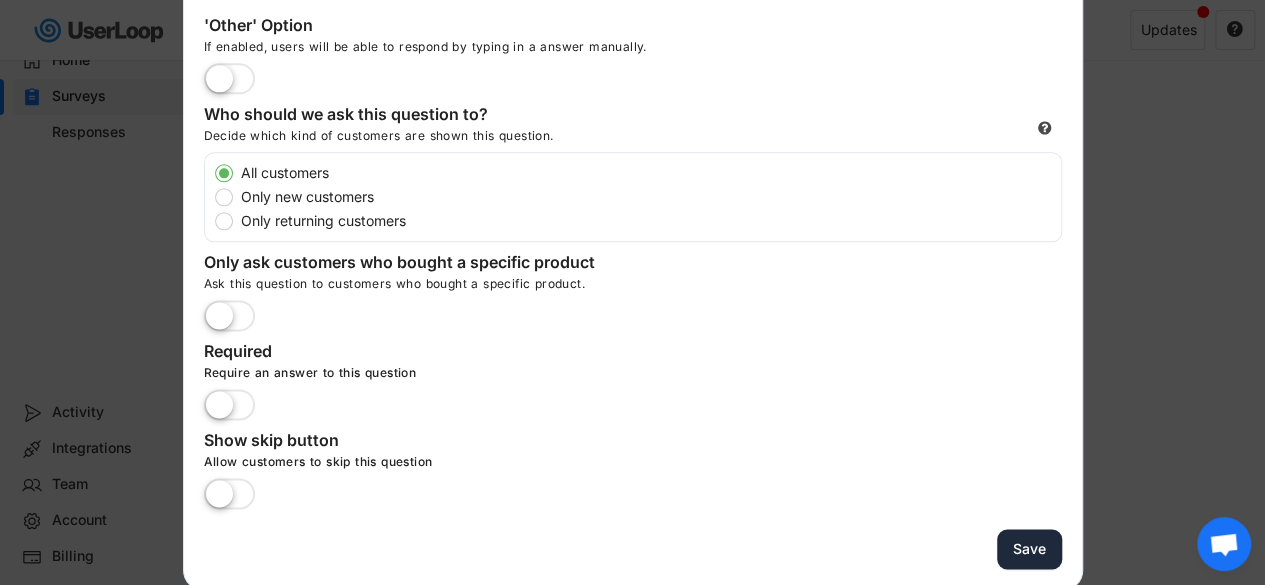 type on "Complete this survey to get 30% off your next order" 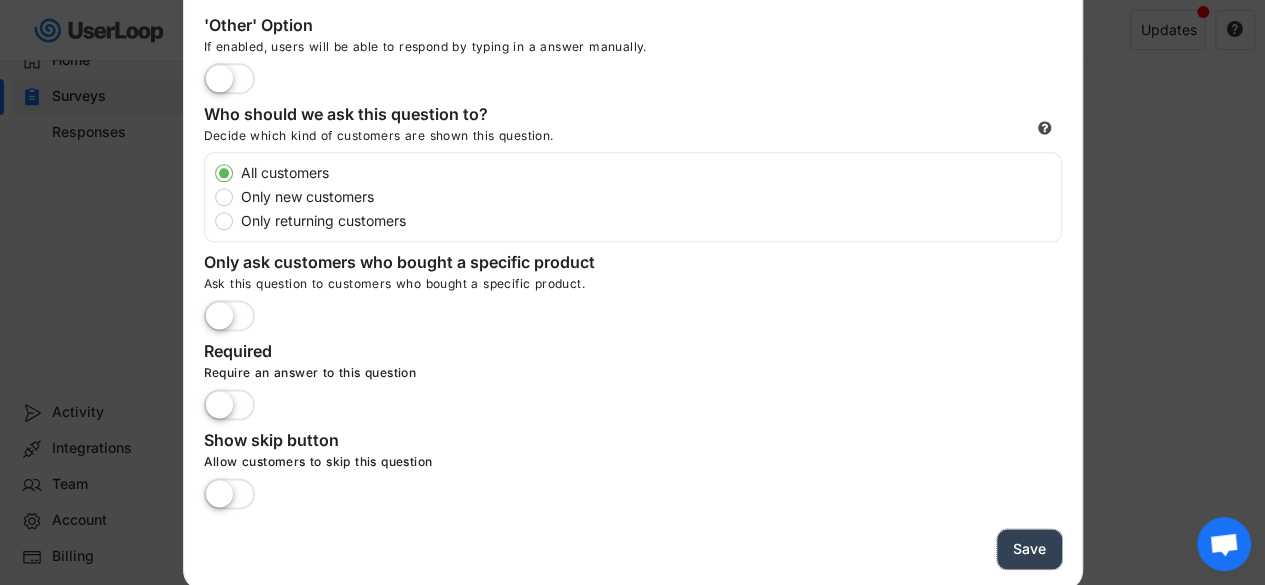 click on "Save" at bounding box center (1029, 549) 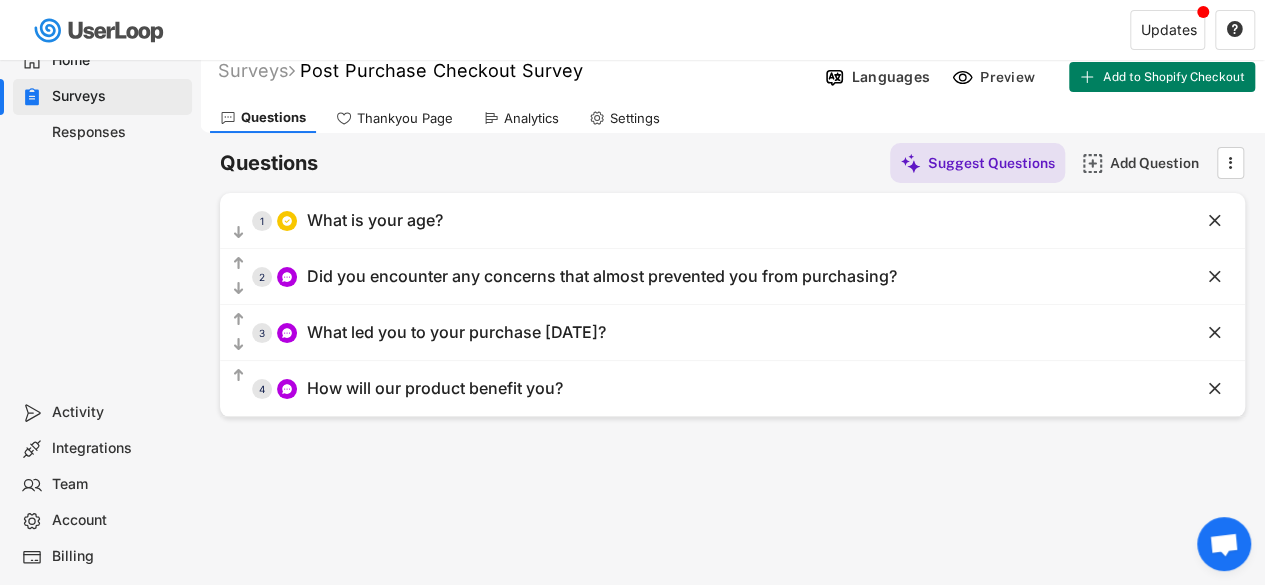 scroll, scrollTop: 0, scrollLeft: 0, axis: both 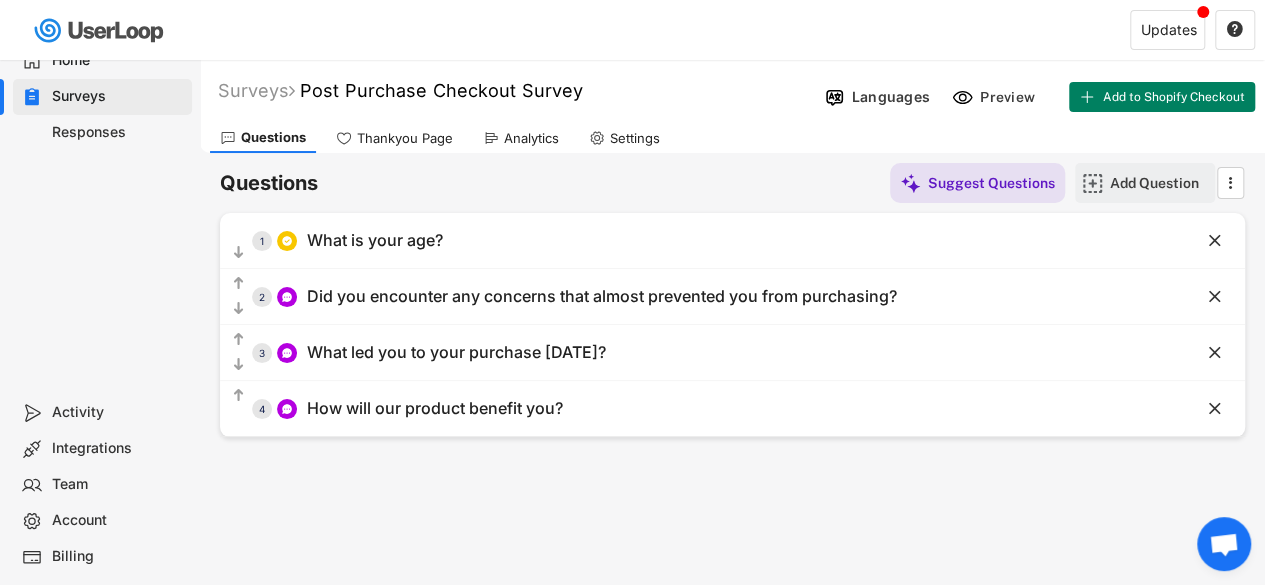 click on "Add Question" at bounding box center (1160, 183) 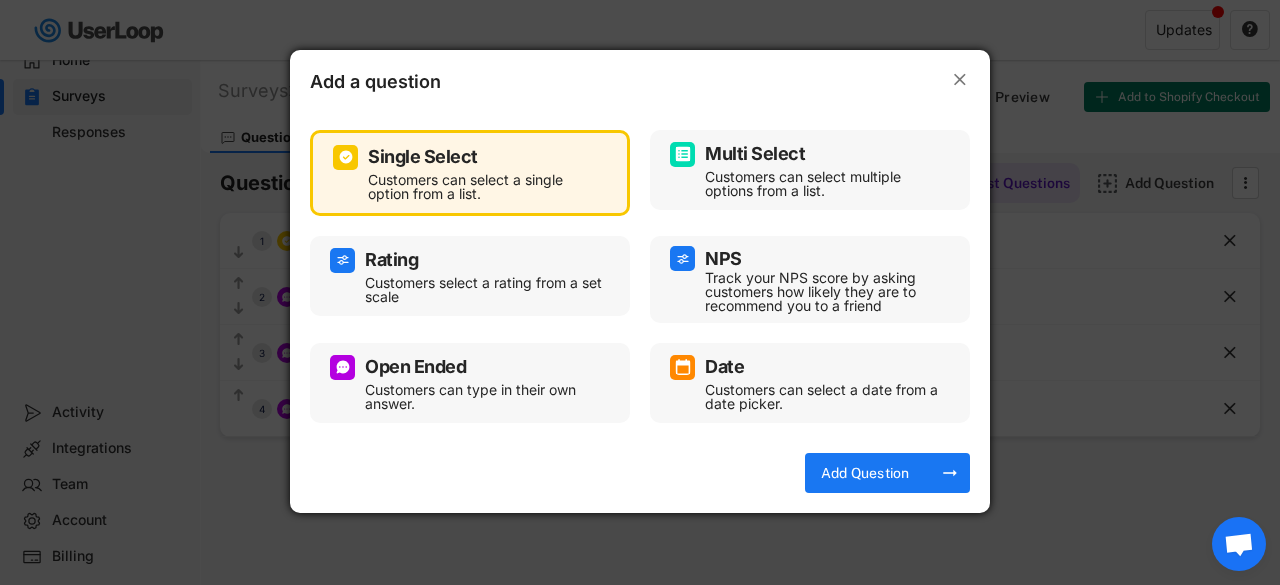 click on "Customers can select a single option from a list." at bounding box center (485, 187) 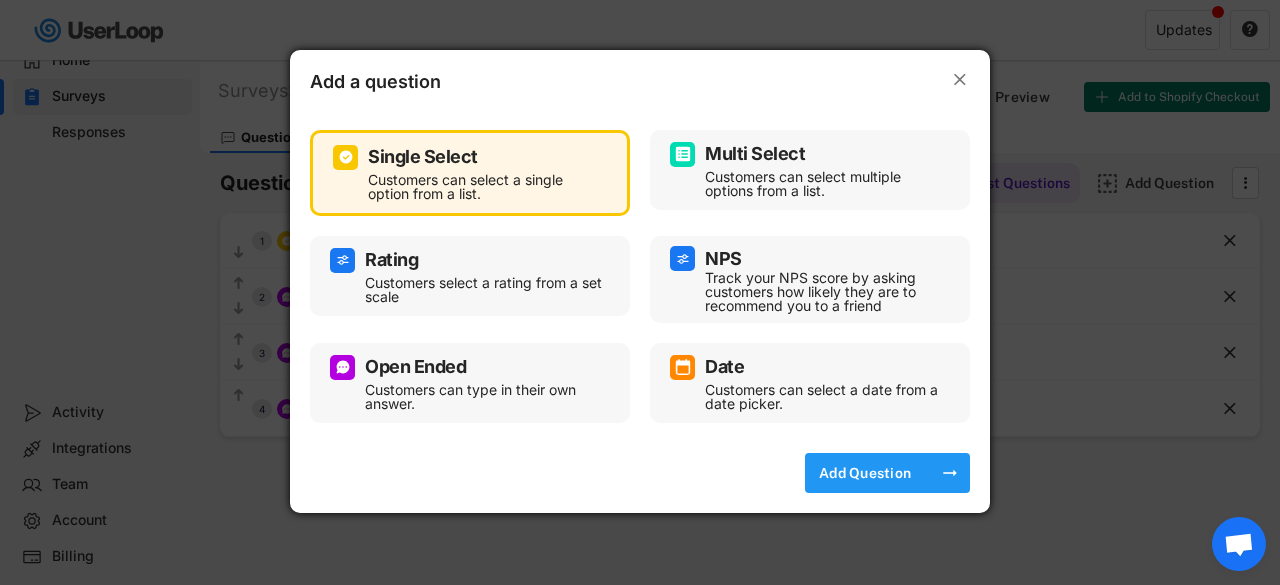 click on "Add Question" at bounding box center [865, 473] 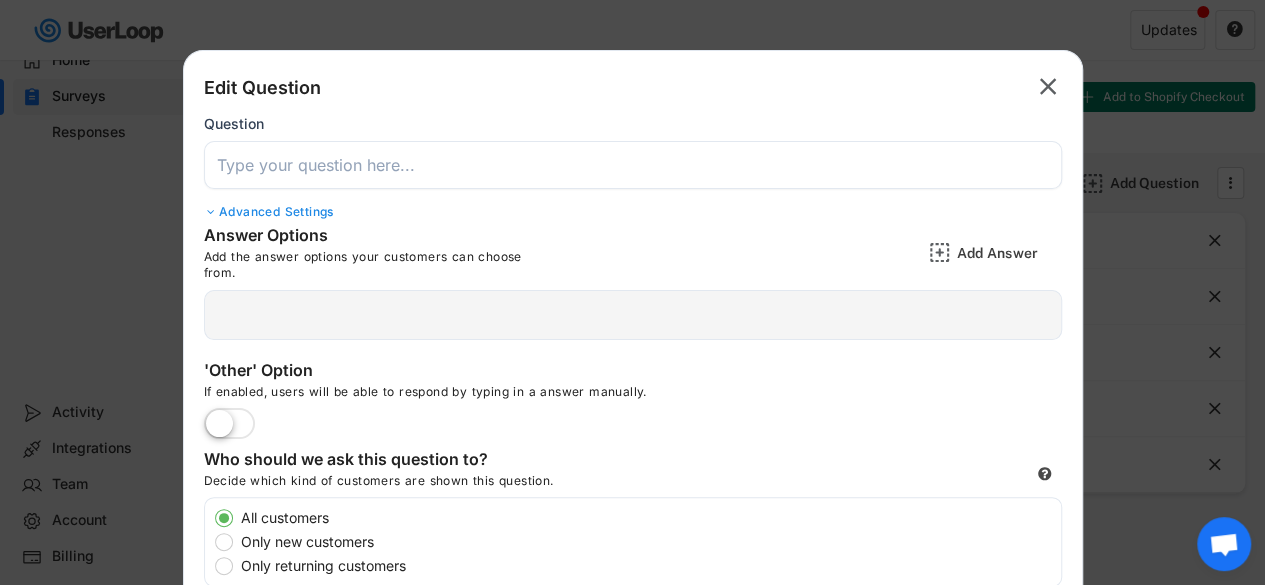 click at bounding box center (633, 165) 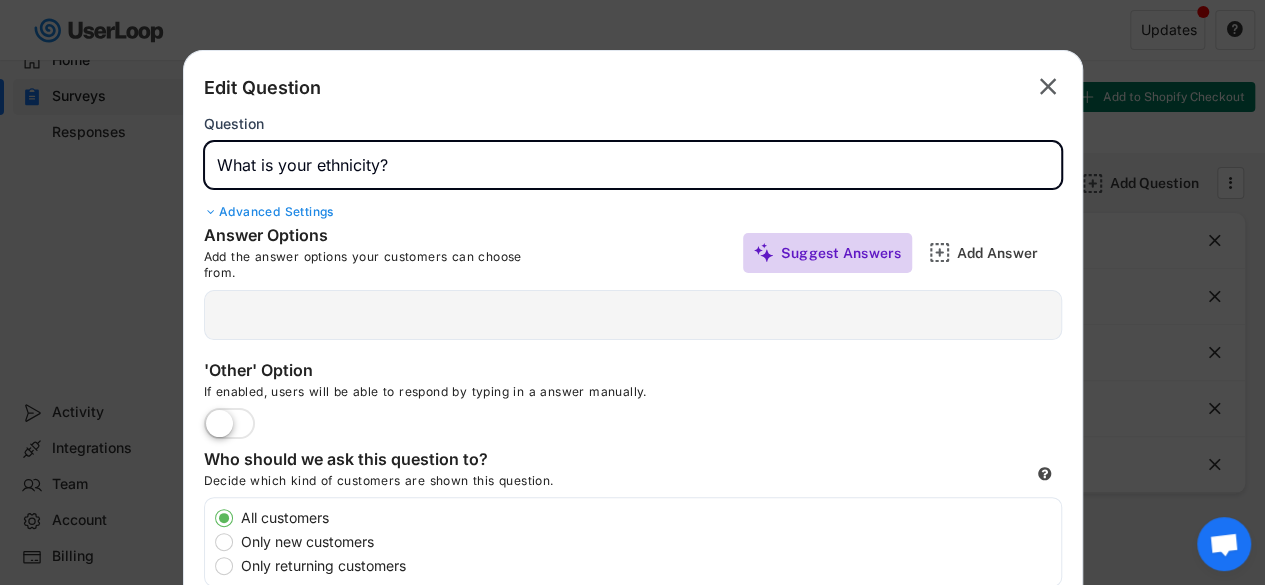 type on "What is your ethnicity?" 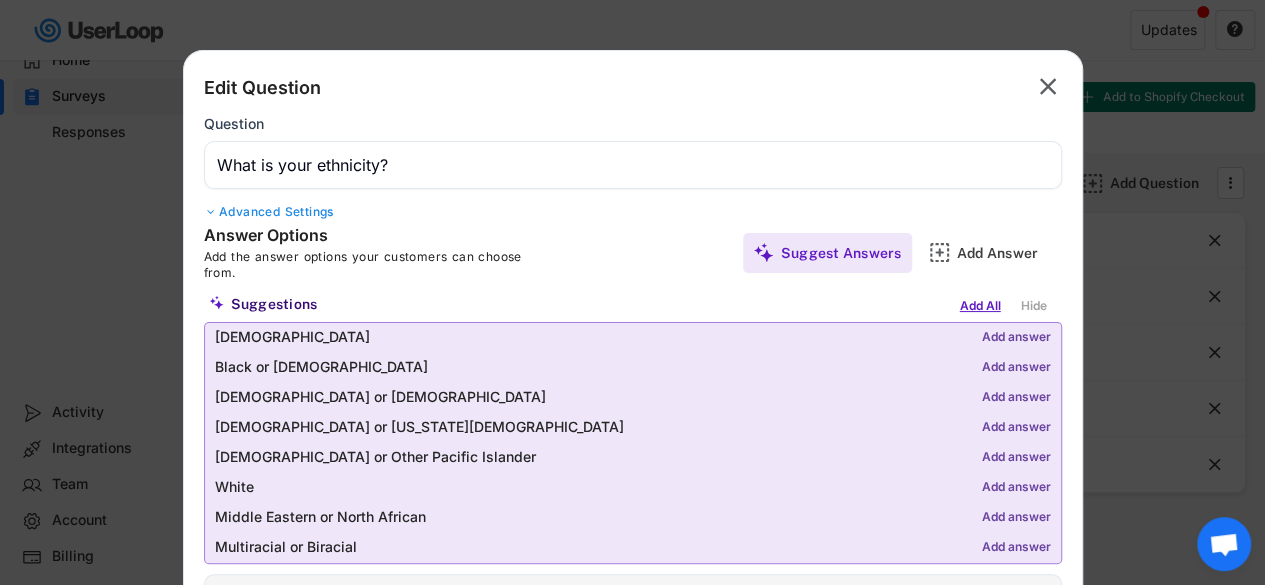click on "Add All" at bounding box center [980, 306] 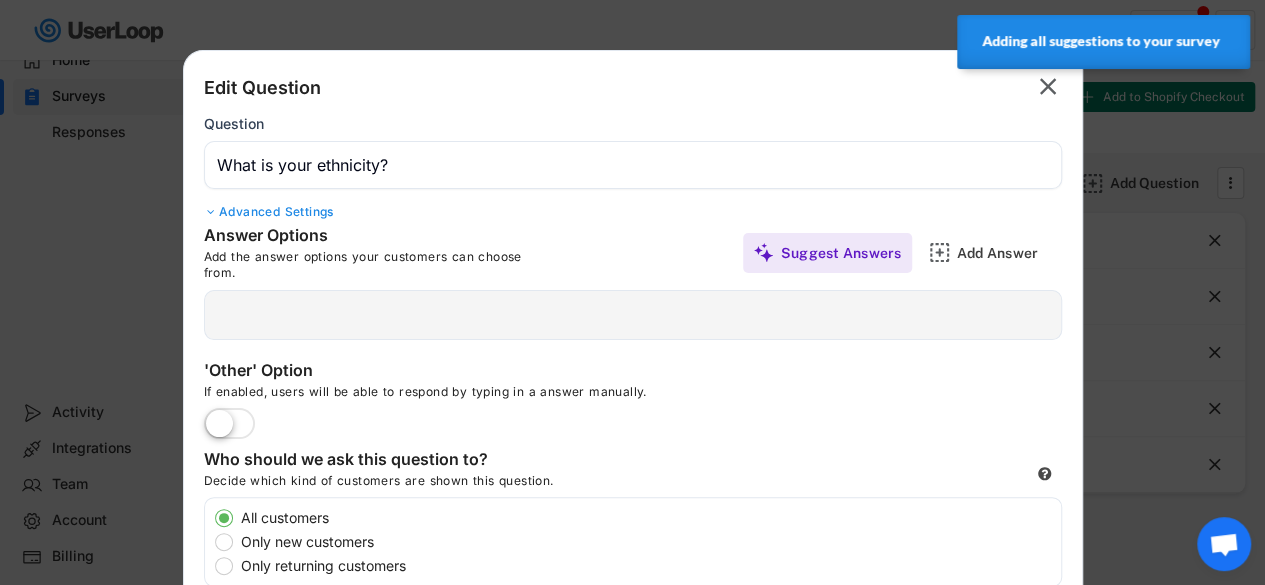 type on "Middle Eastern or North African" 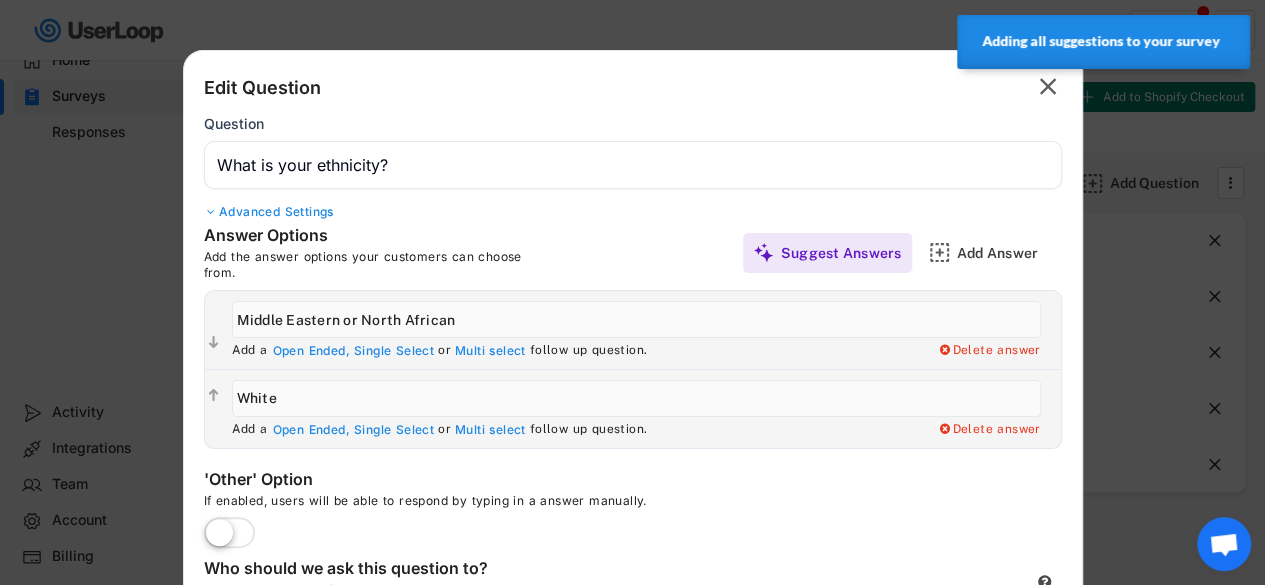 type on "[DEMOGRAPHIC_DATA] or Other Pacific Islander" 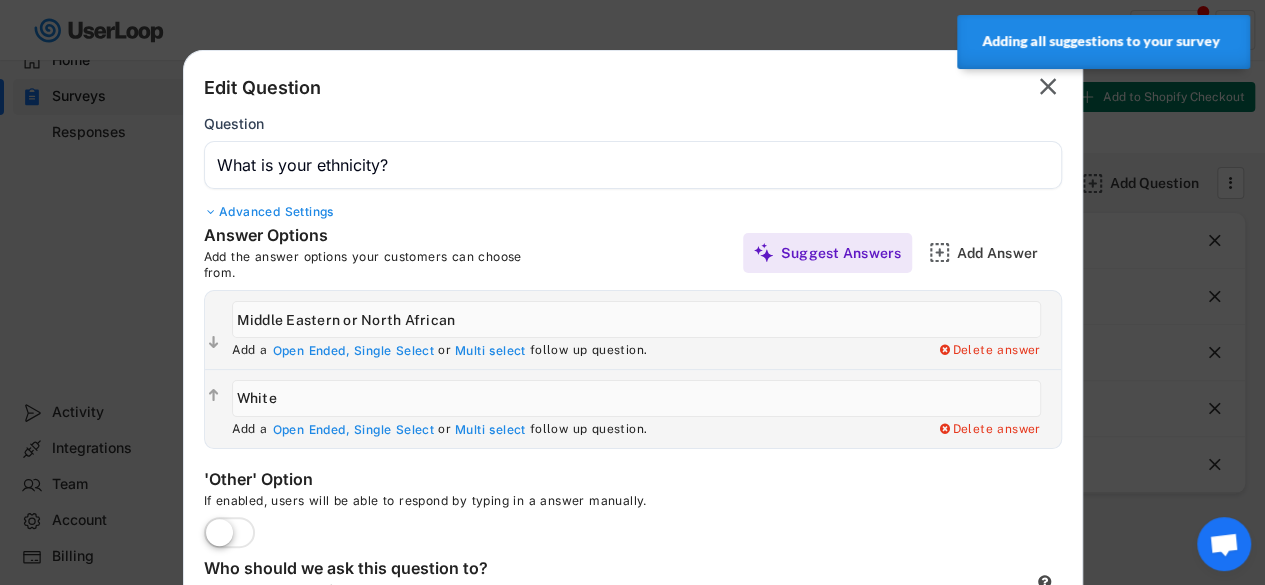 type on "[DEMOGRAPHIC_DATA]" 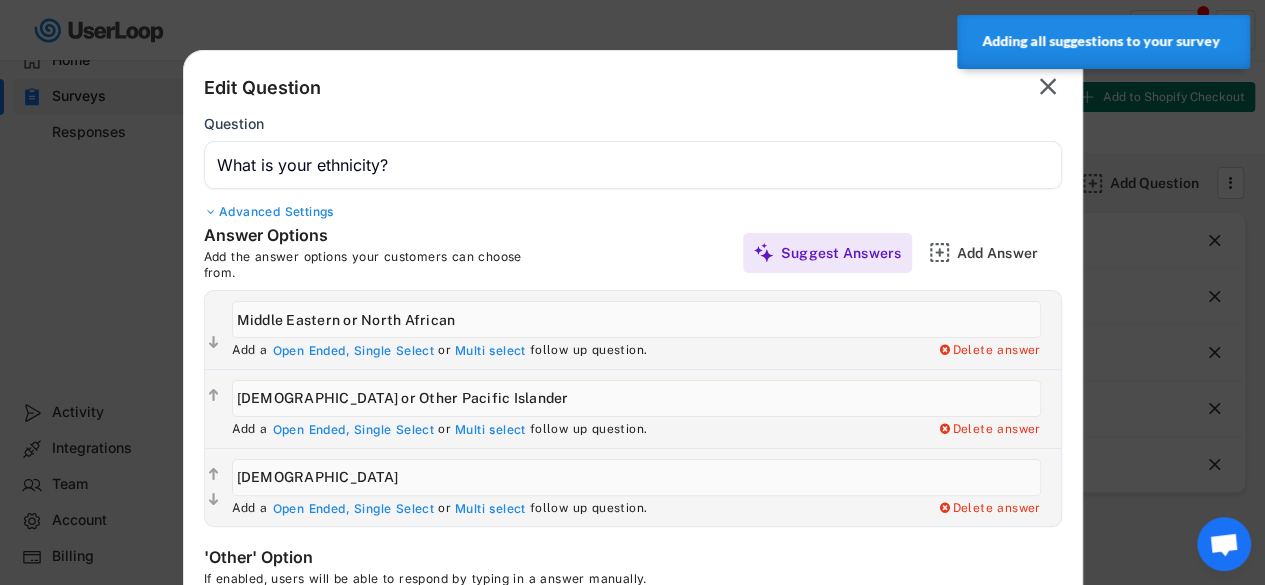 type on "White" 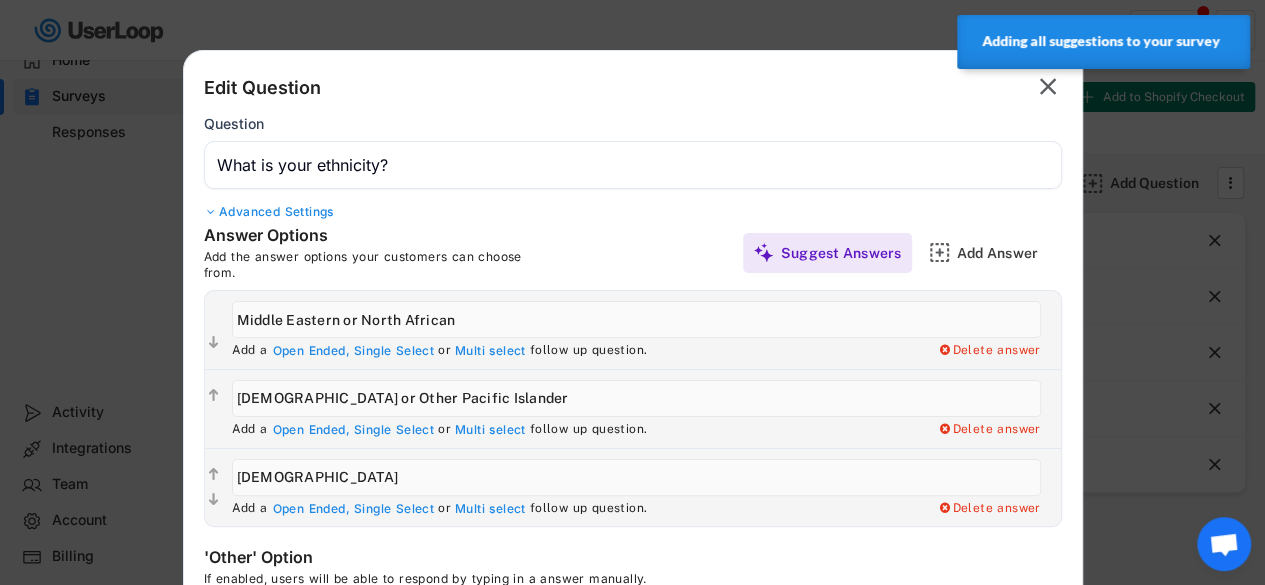 type on "[DEMOGRAPHIC_DATA] or [DEMOGRAPHIC_DATA]" 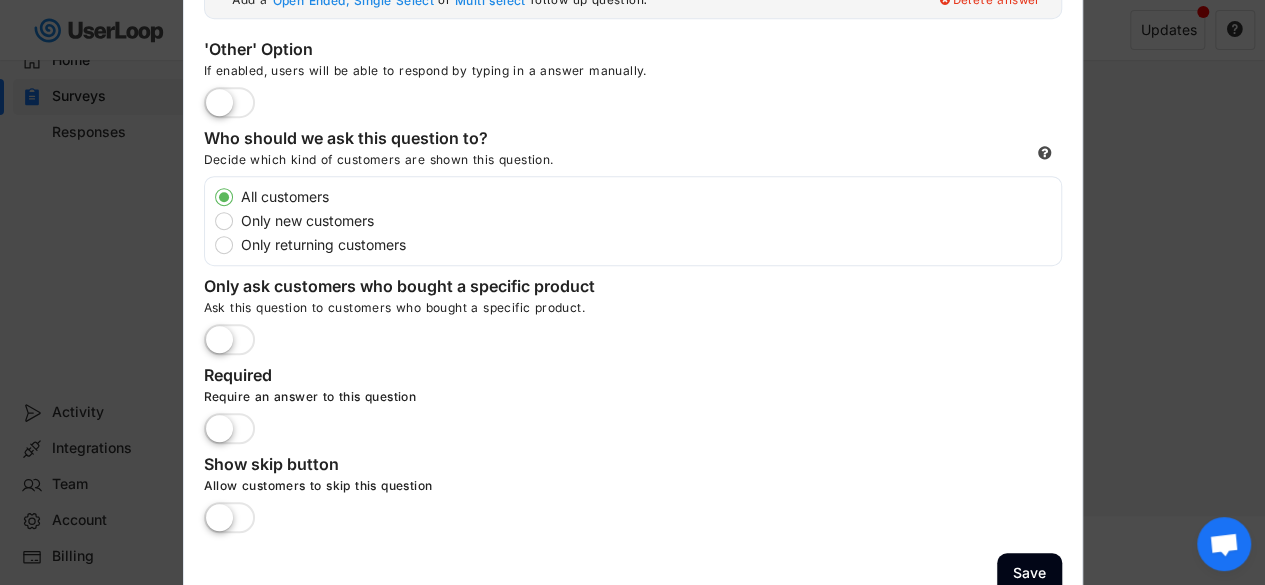scroll, scrollTop: 534, scrollLeft: 0, axis: vertical 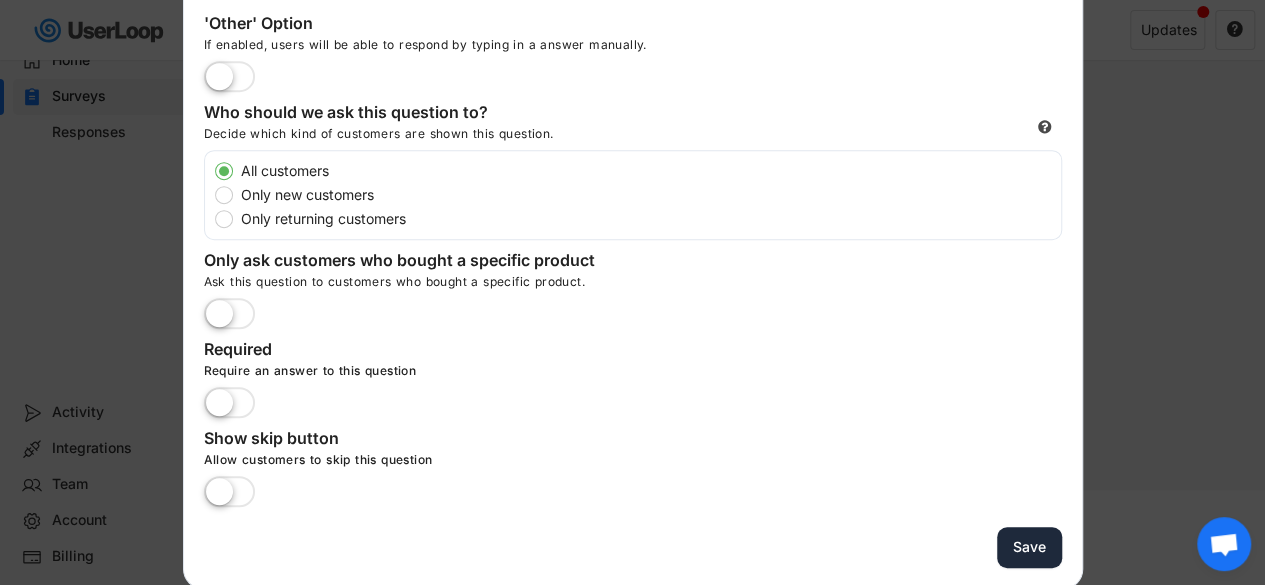 click on "Save" at bounding box center [1029, 547] 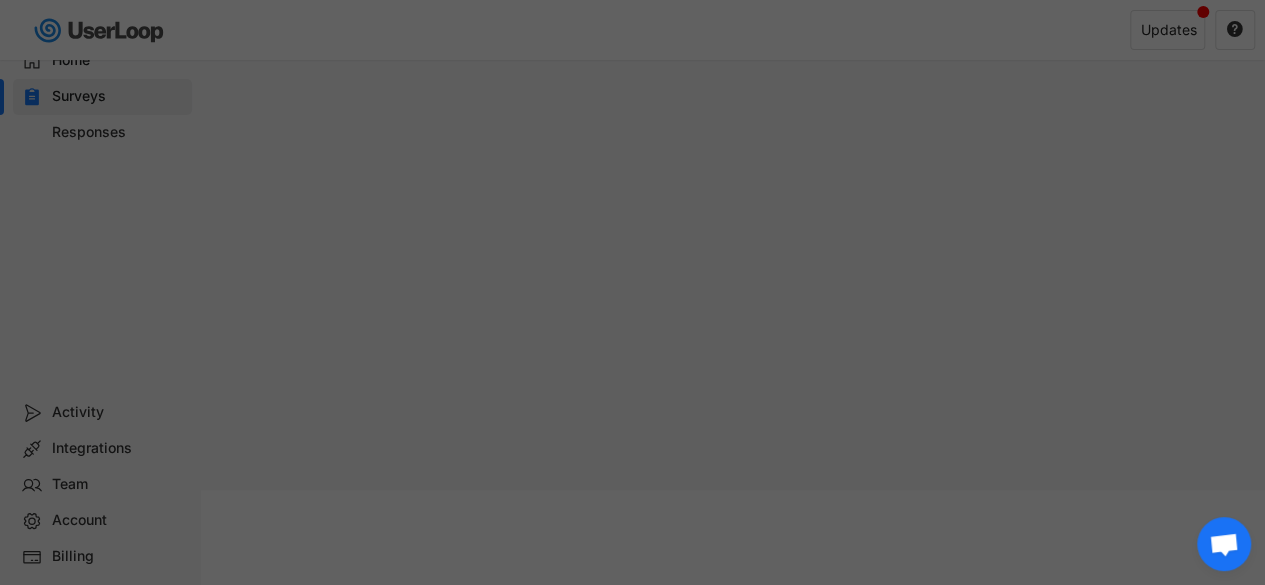 scroll, scrollTop: 498, scrollLeft: 0, axis: vertical 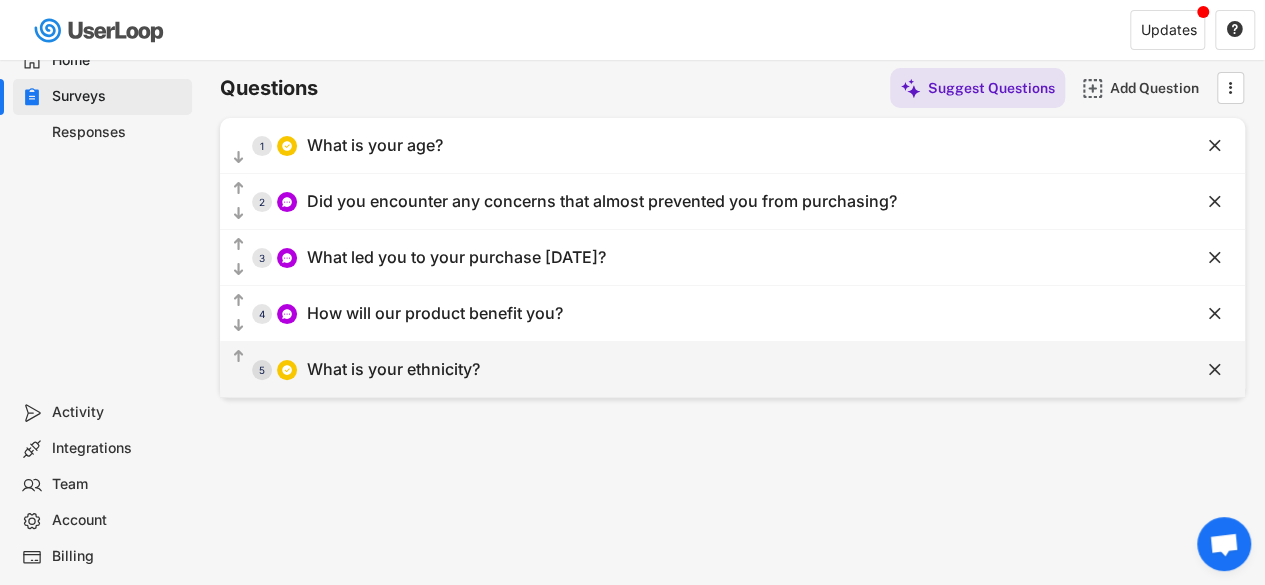 click on "What is your ethnicity?" at bounding box center [393, 369] 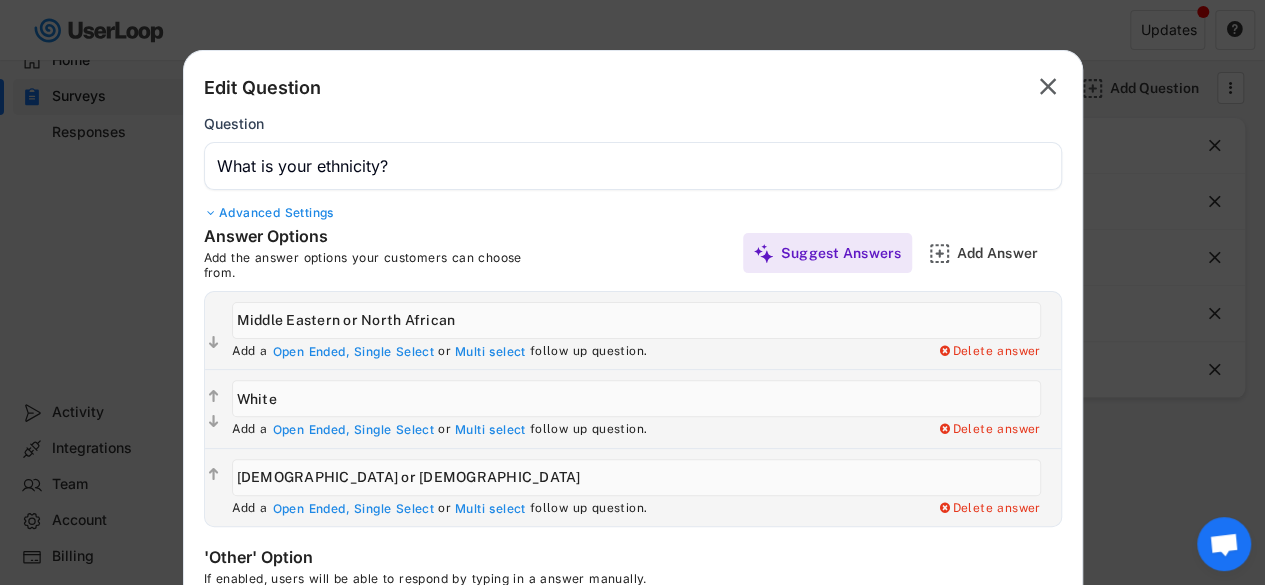 click at bounding box center [632, 292] 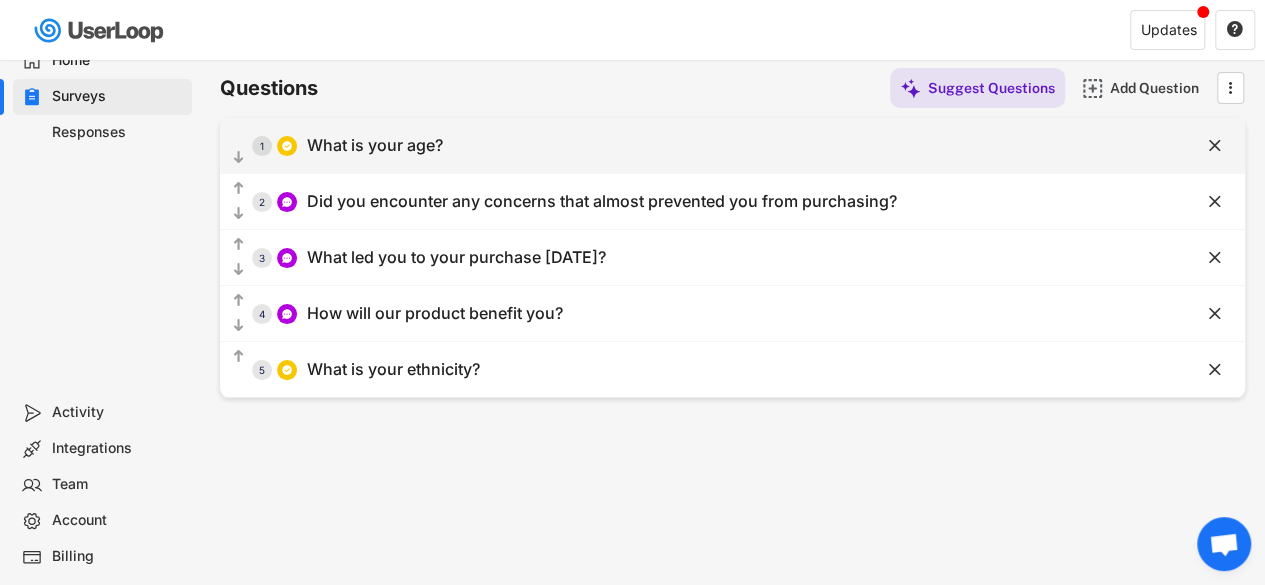 click on "What is your age?" at bounding box center [375, 145] 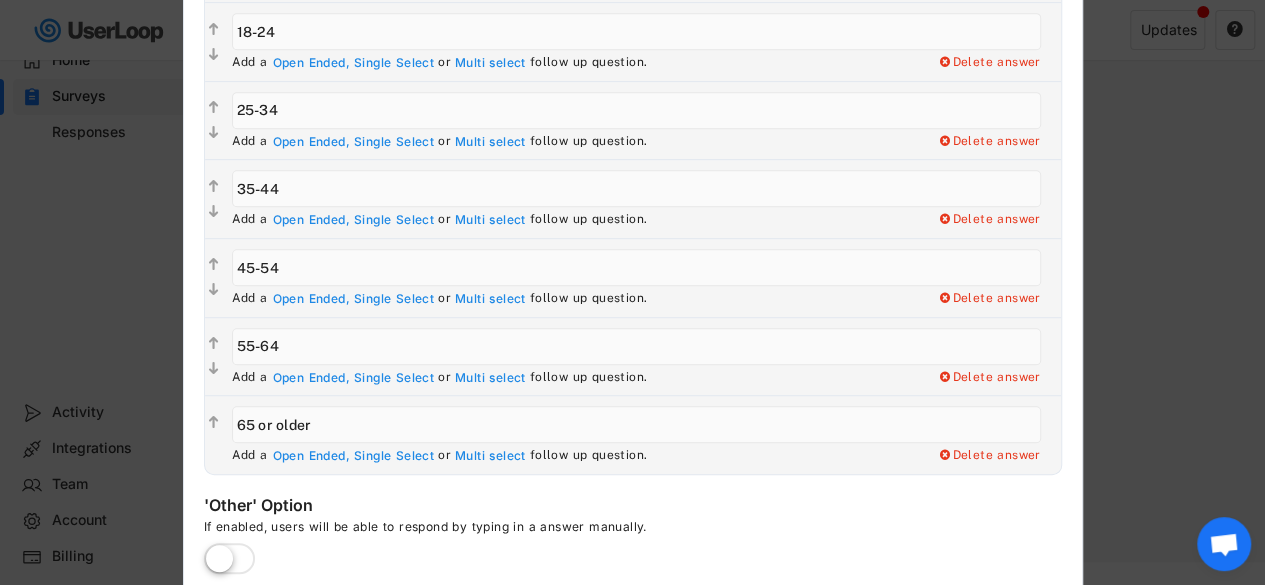scroll, scrollTop: 464, scrollLeft: 0, axis: vertical 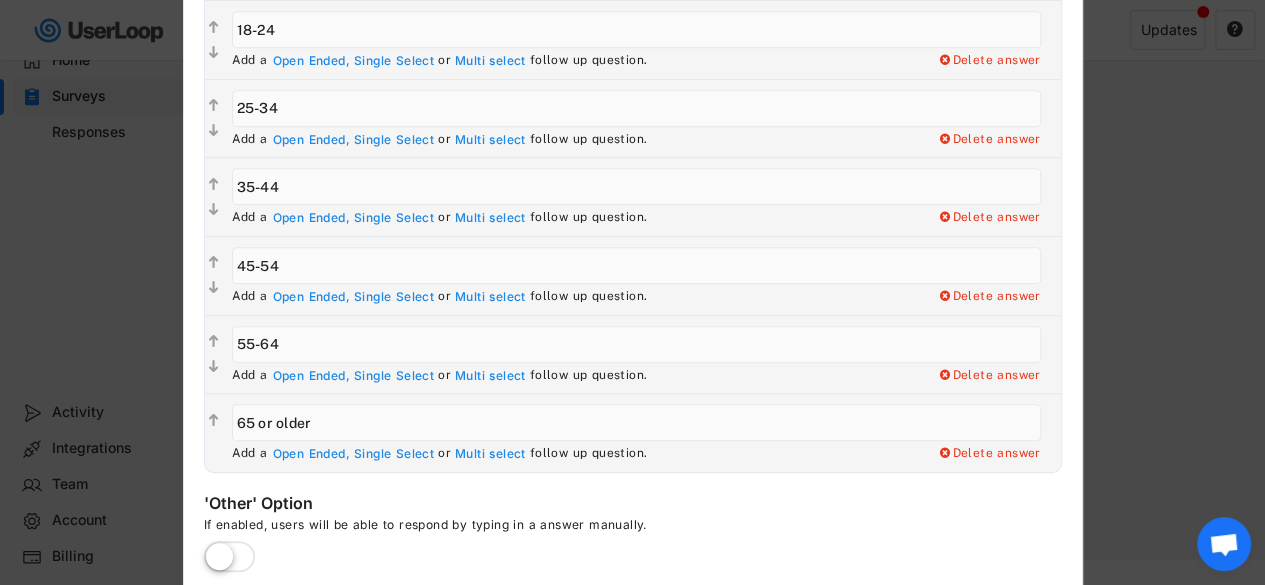 click at bounding box center [632, 292] 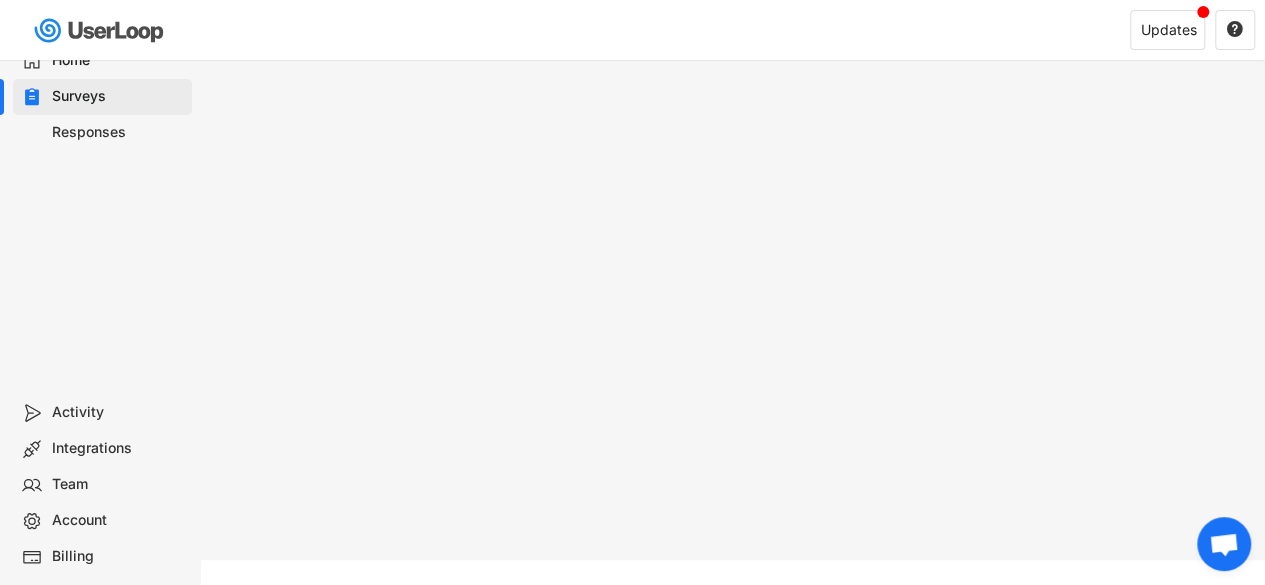 scroll, scrollTop: 0, scrollLeft: 0, axis: both 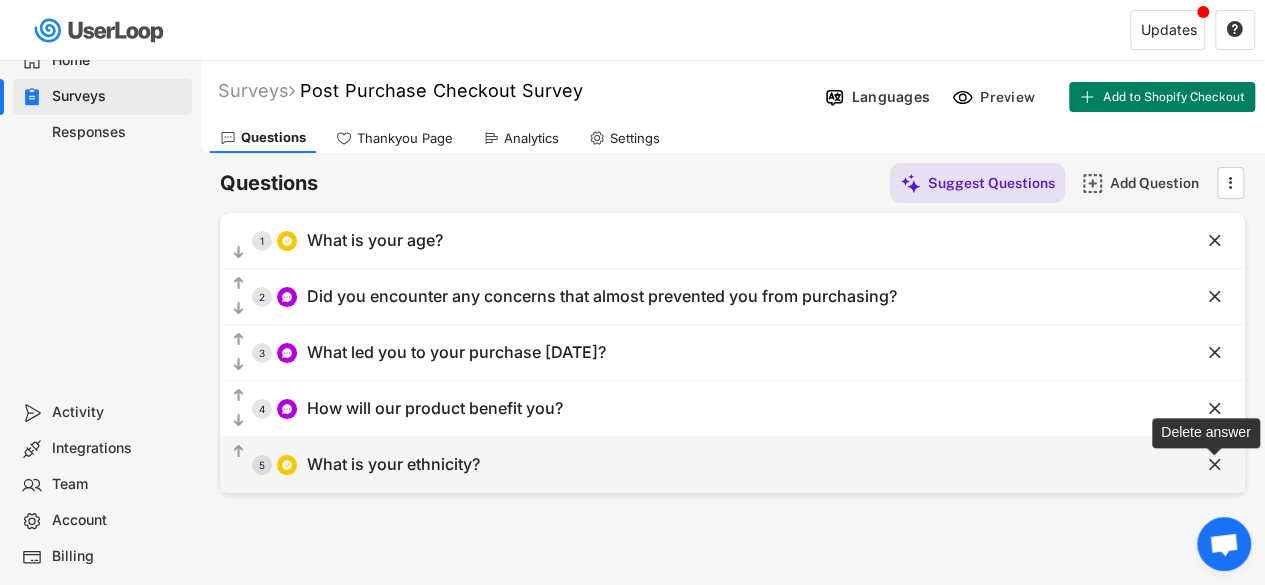 click on "" 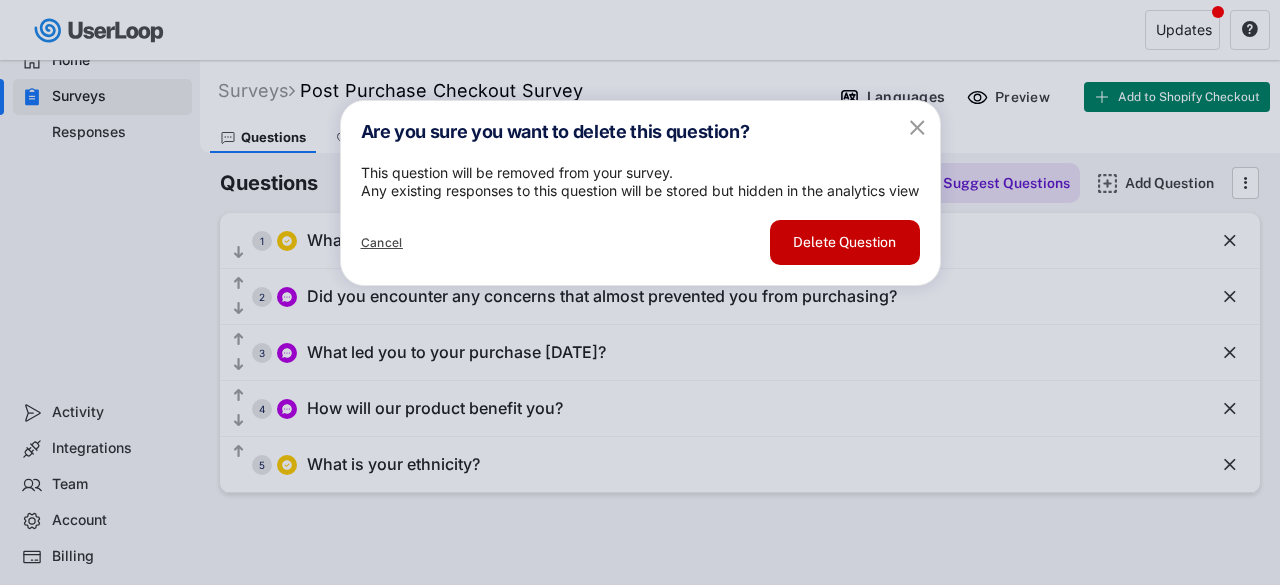 click on "Delete Question" at bounding box center [845, 242] 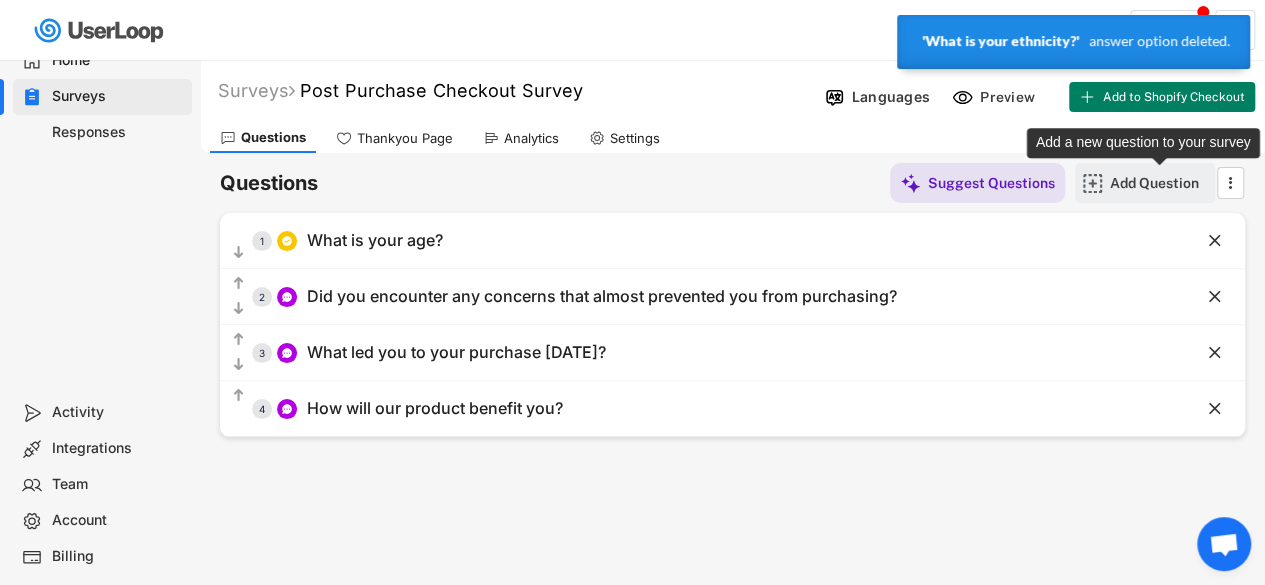 click on "Add Question" at bounding box center [1160, 183] 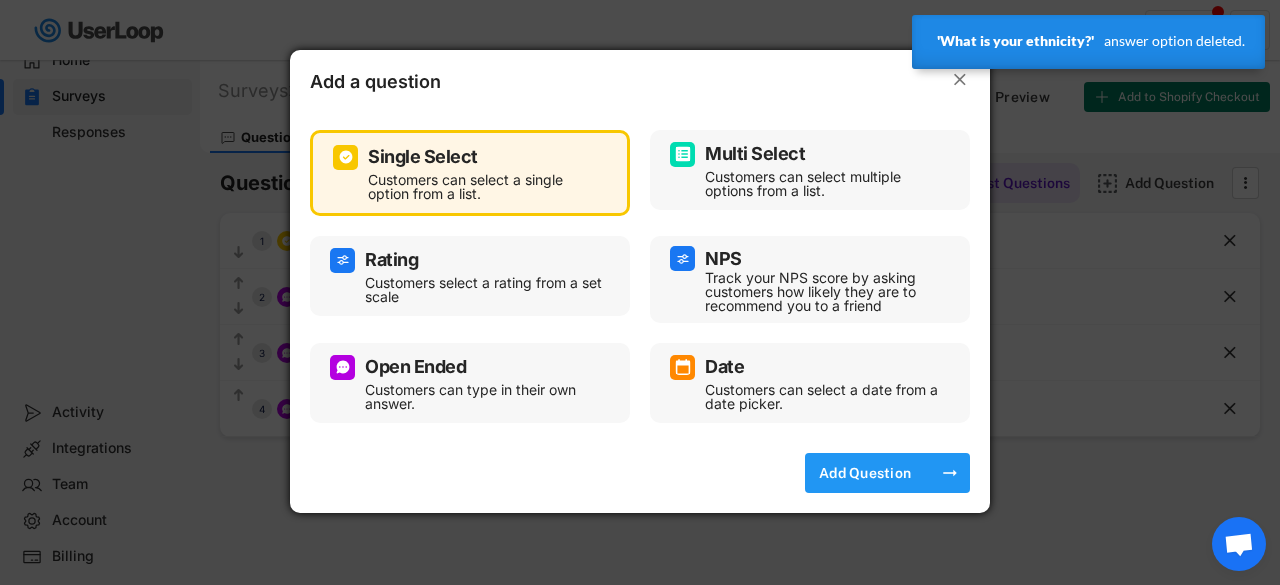 click on "Add Question" at bounding box center (865, 473) 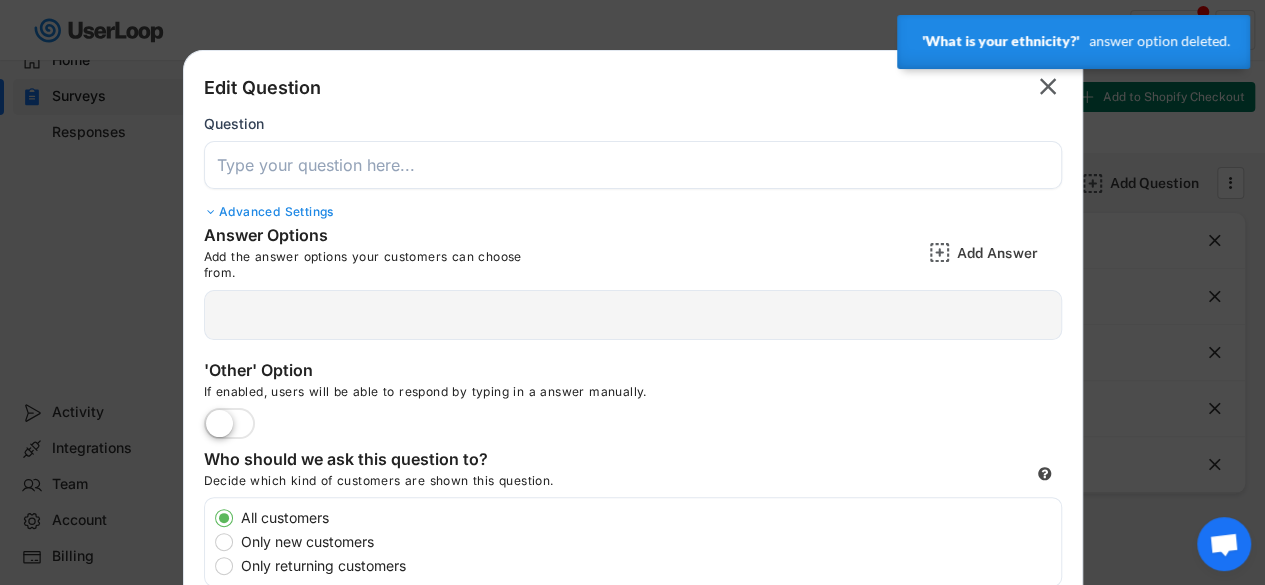 click at bounding box center [633, 165] 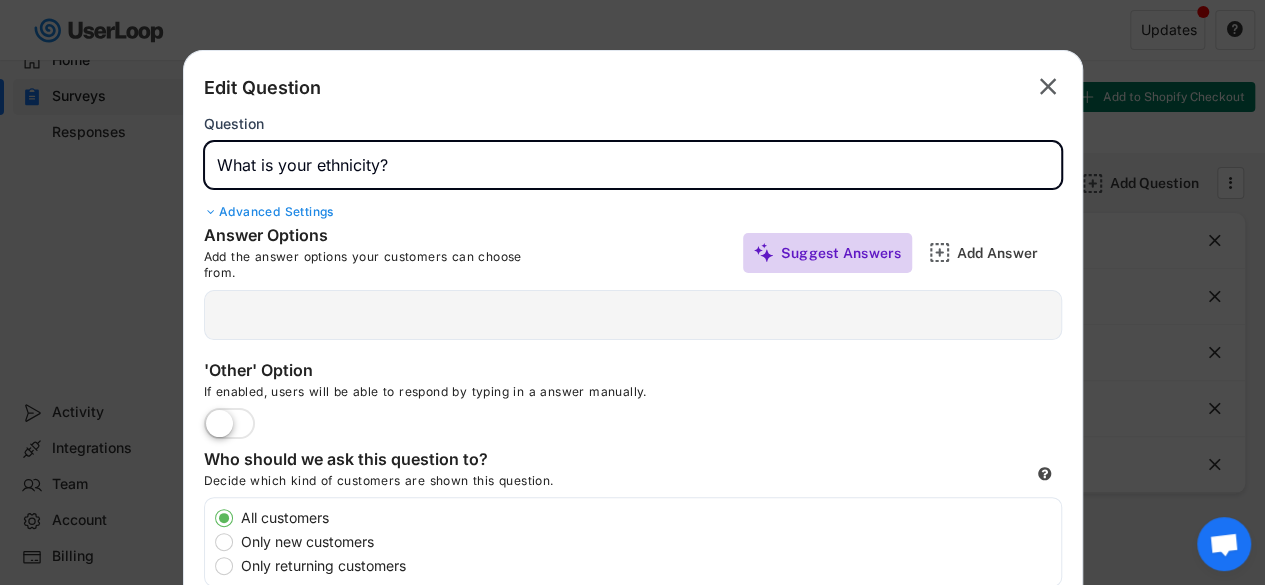 type on "What is your ethnicity?" 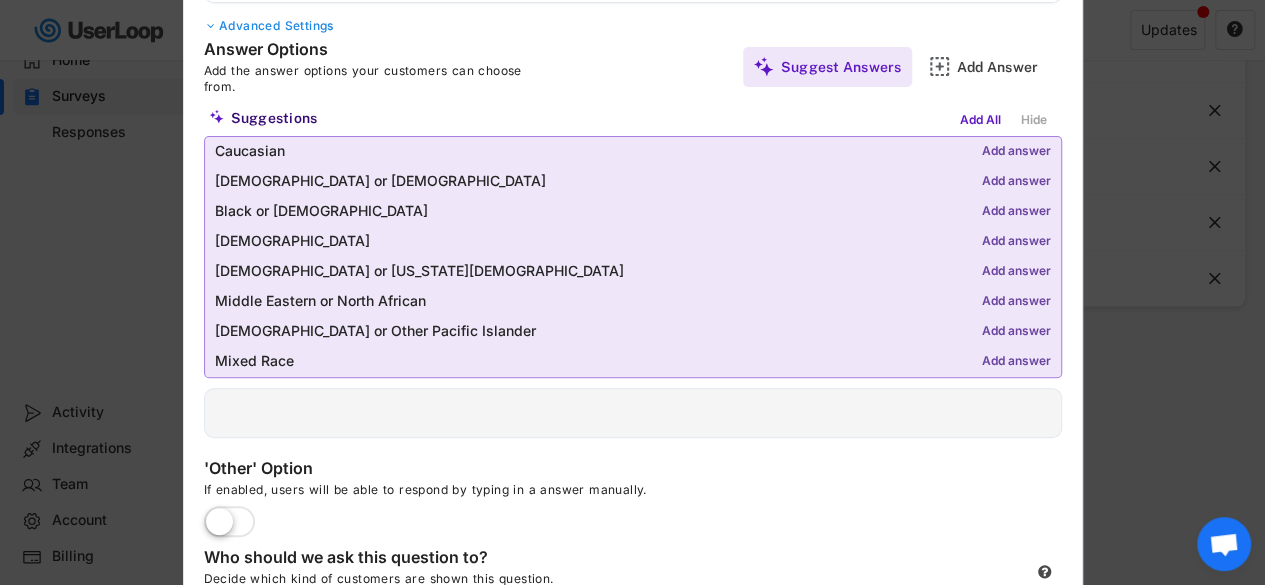 scroll, scrollTop: 192, scrollLeft: 0, axis: vertical 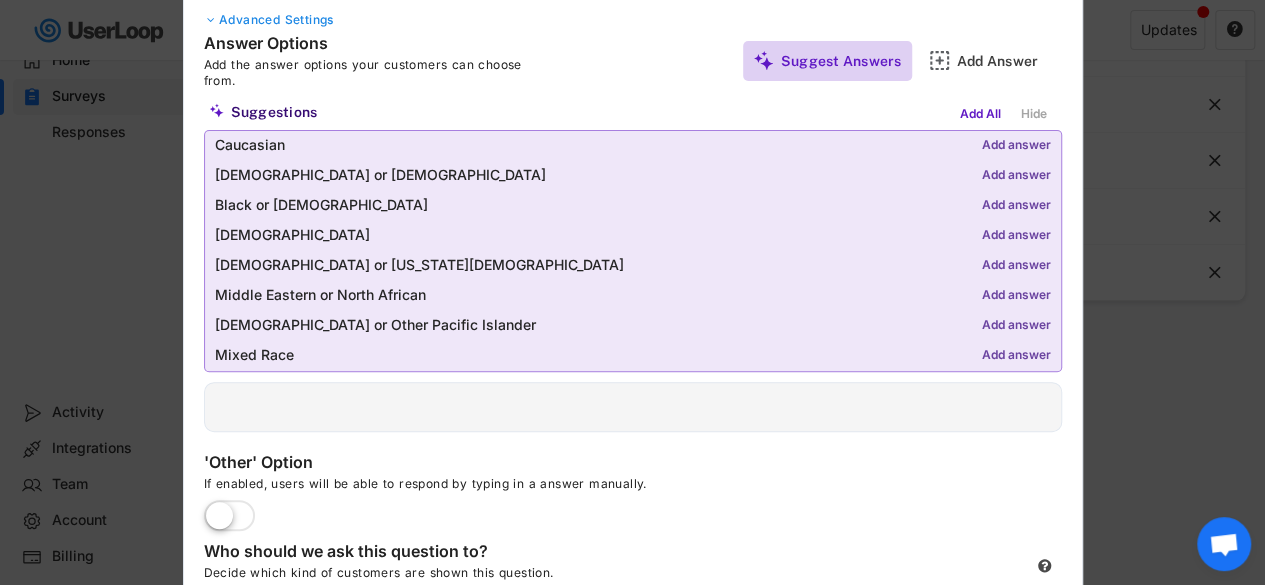 click on "Suggest Answers" at bounding box center (841, 61) 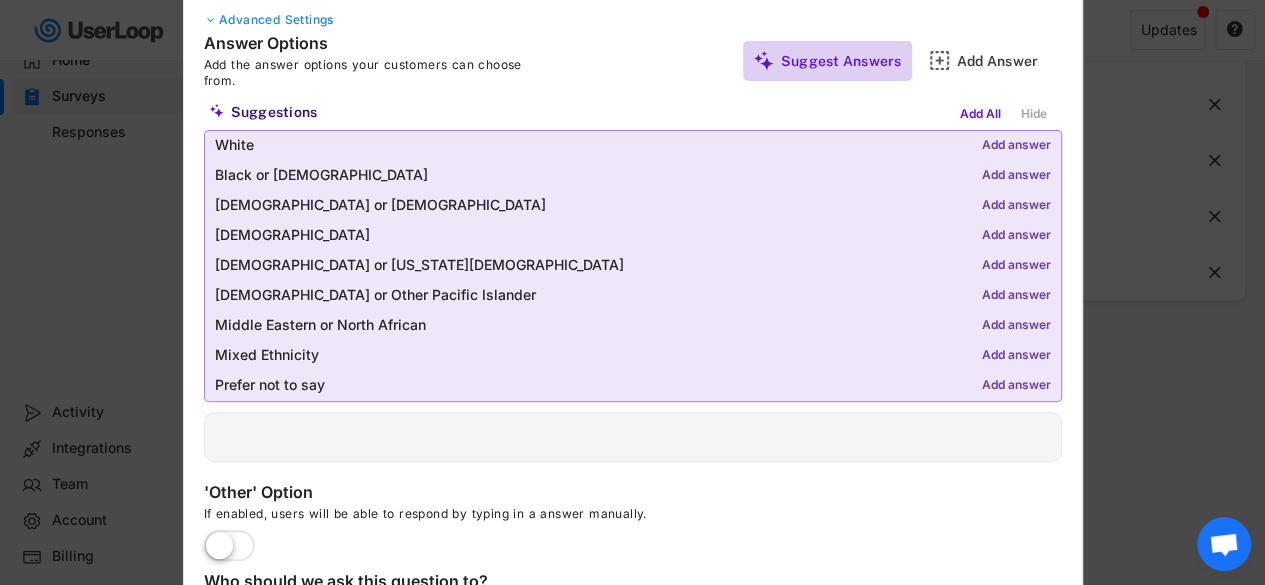 click on "Suggest Answers" at bounding box center (841, 61) 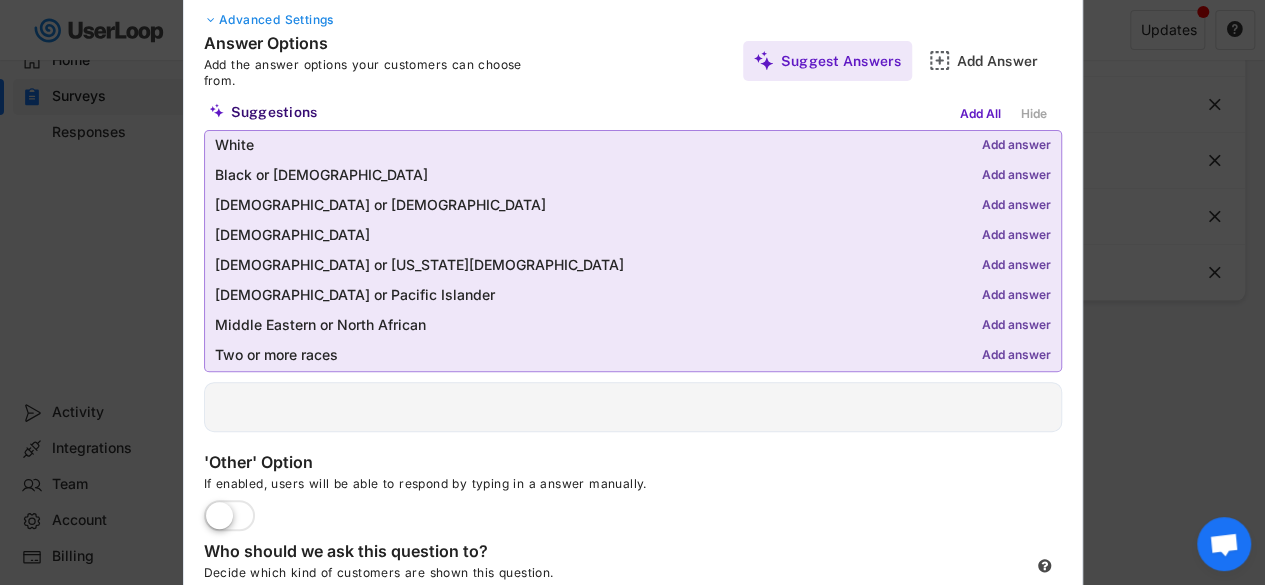 click on "Add answer" at bounding box center [1016, 146] 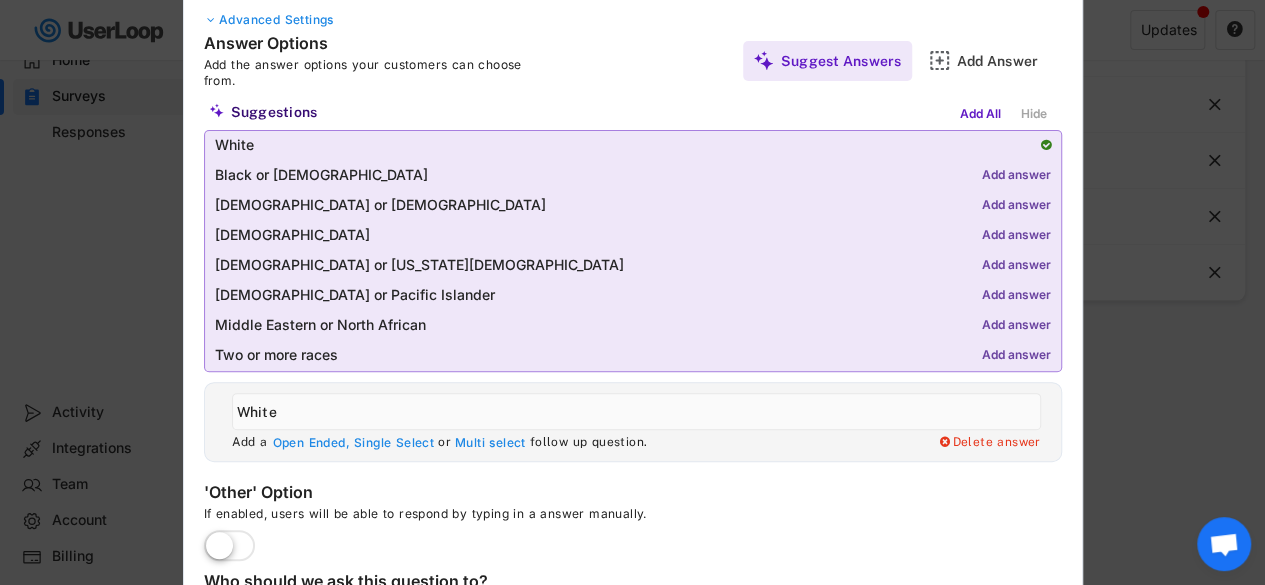 click on "Add answer" at bounding box center [1016, 176] 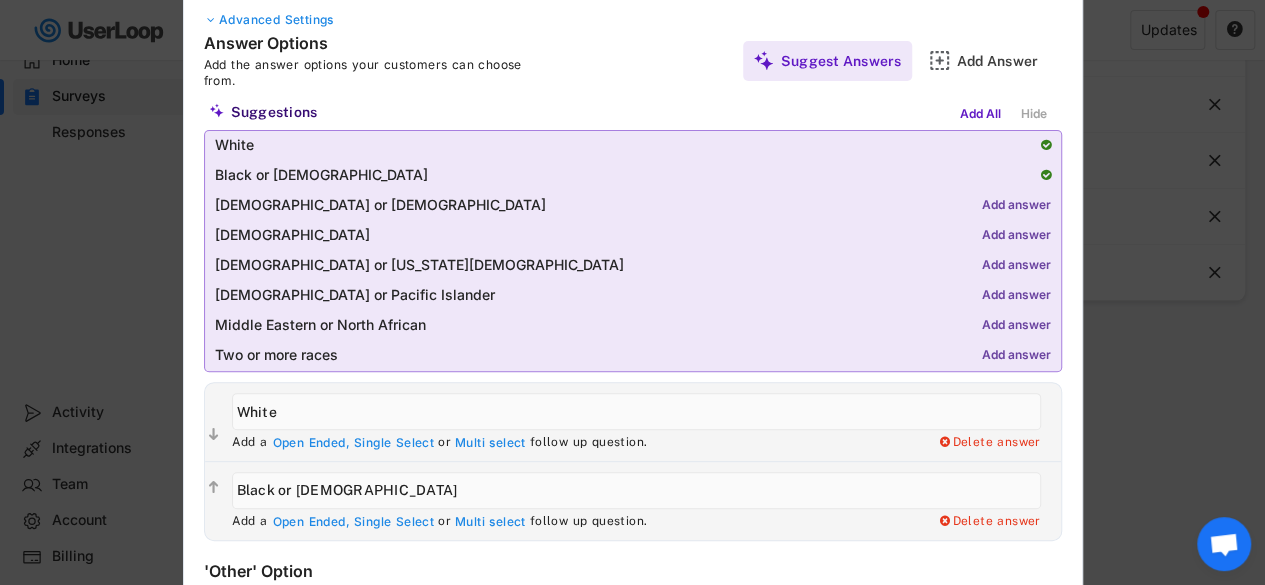 click on "Add answer" at bounding box center (1016, 206) 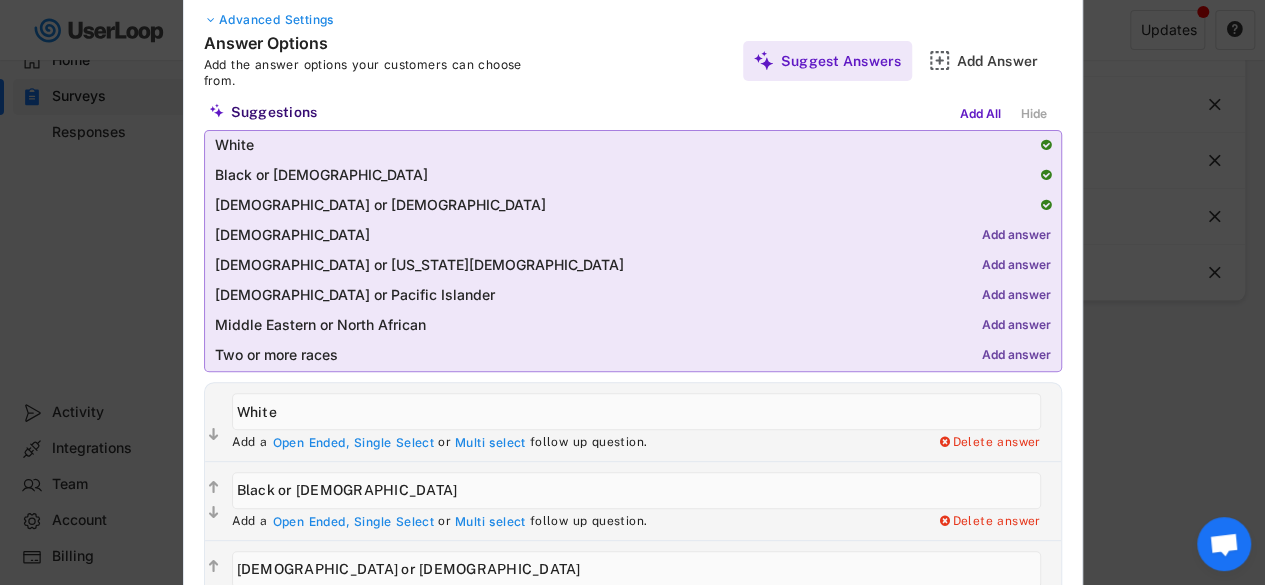 click on "Add answer" at bounding box center [1016, 236] 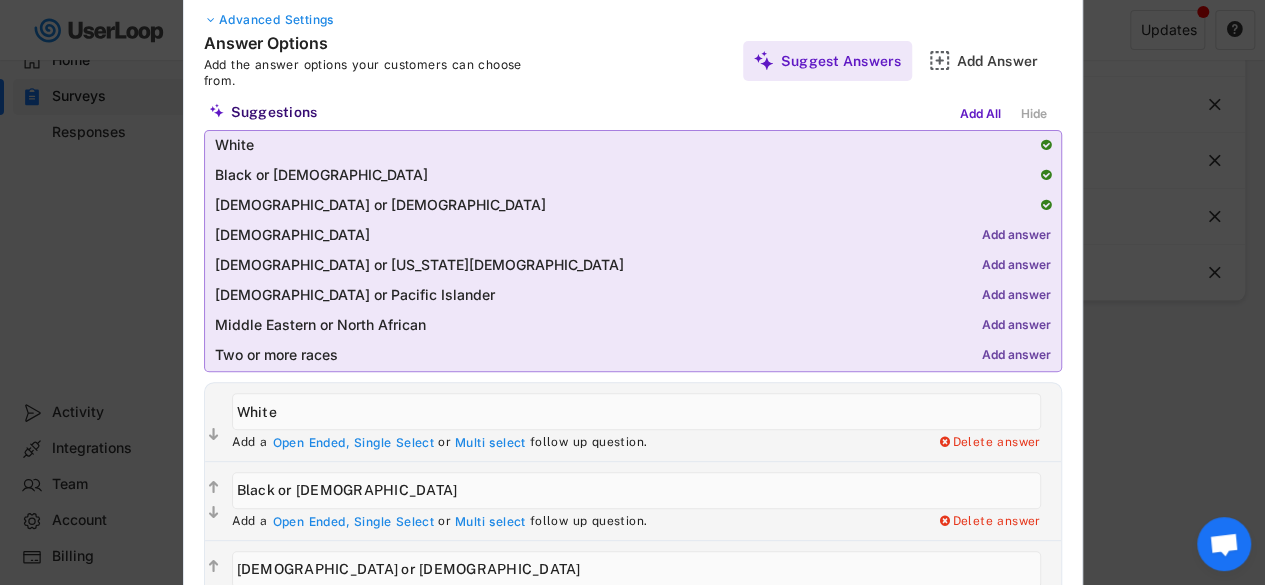 type on "[DEMOGRAPHIC_DATA]" 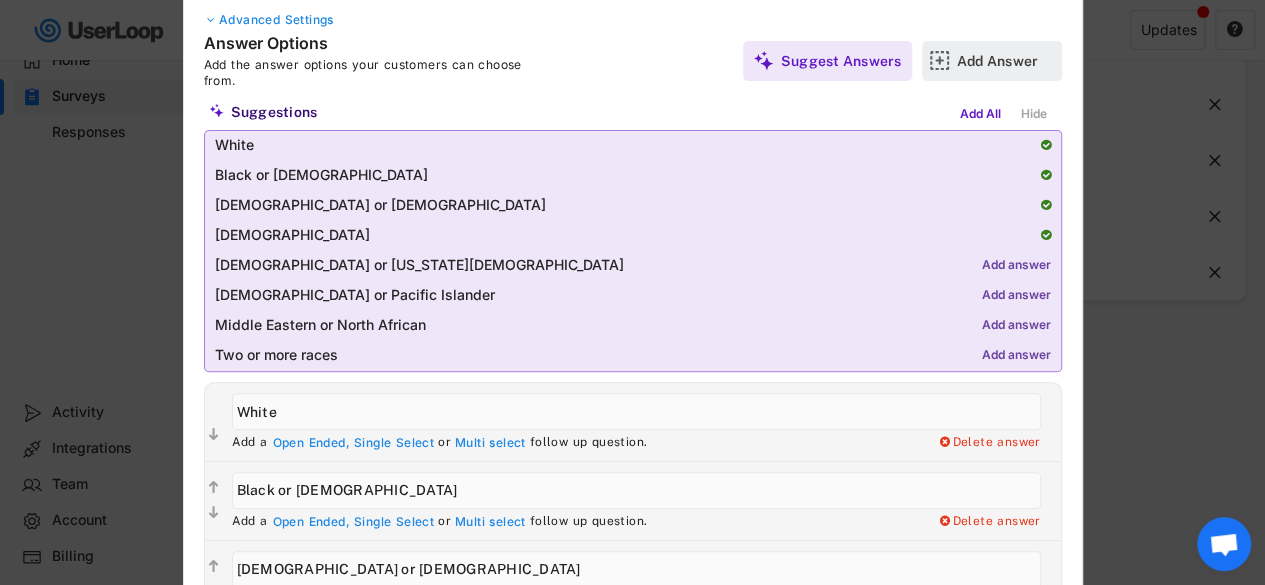 click on "Add Answer" at bounding box center (1007, 61) 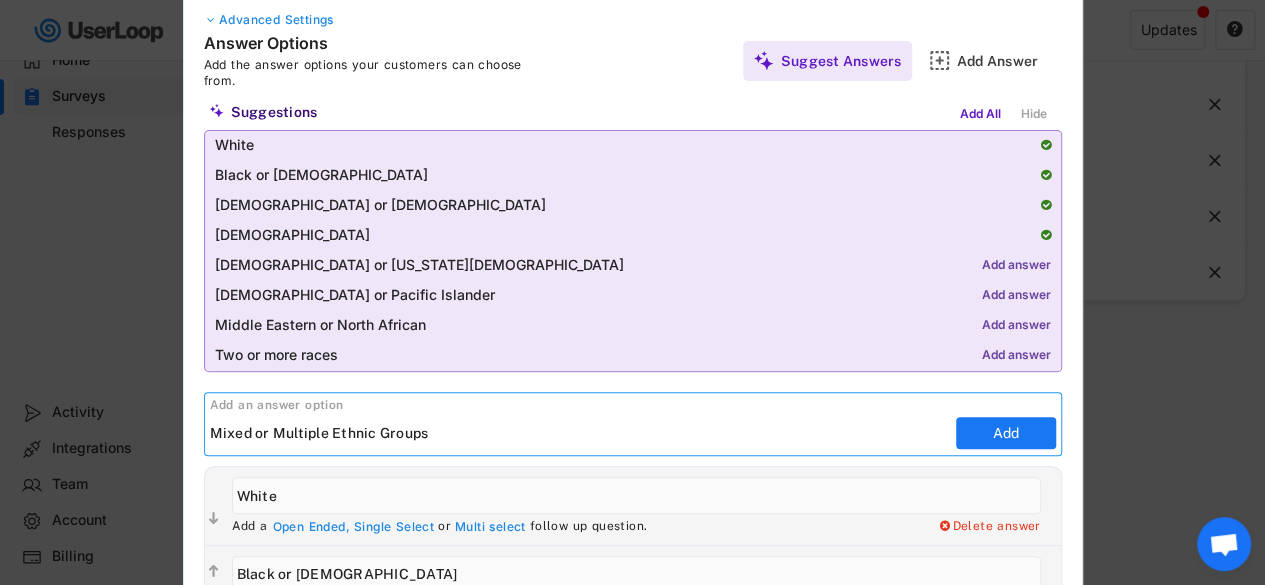 type on "Mixed or Multiple Ethnic Groups" 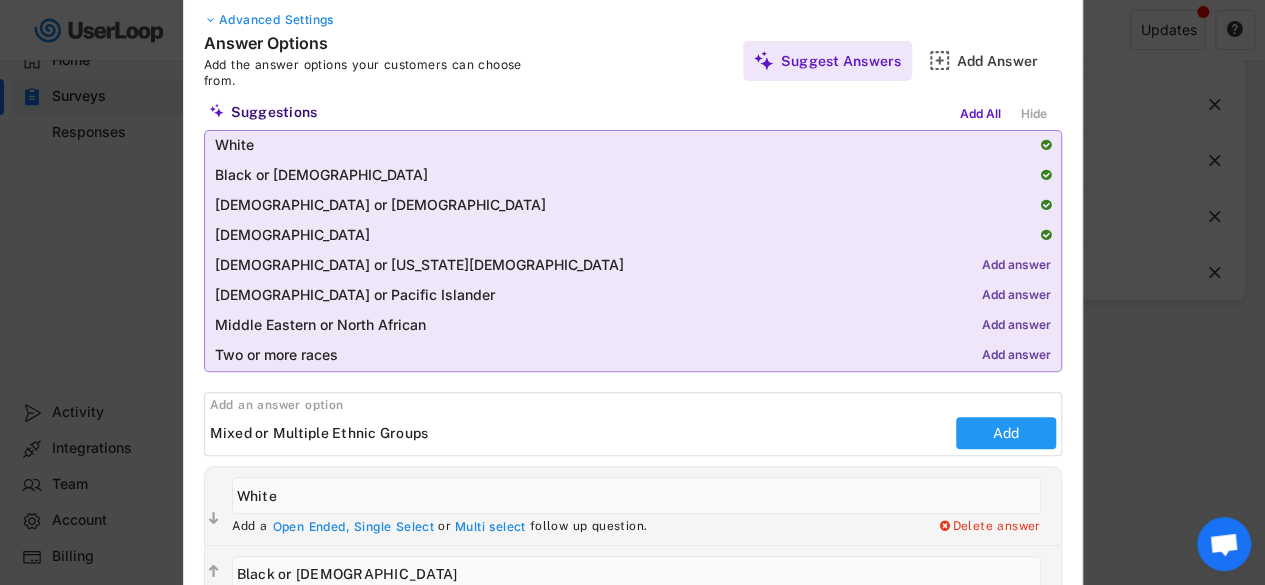 click on "Add" at bounding box center [1006, 433] 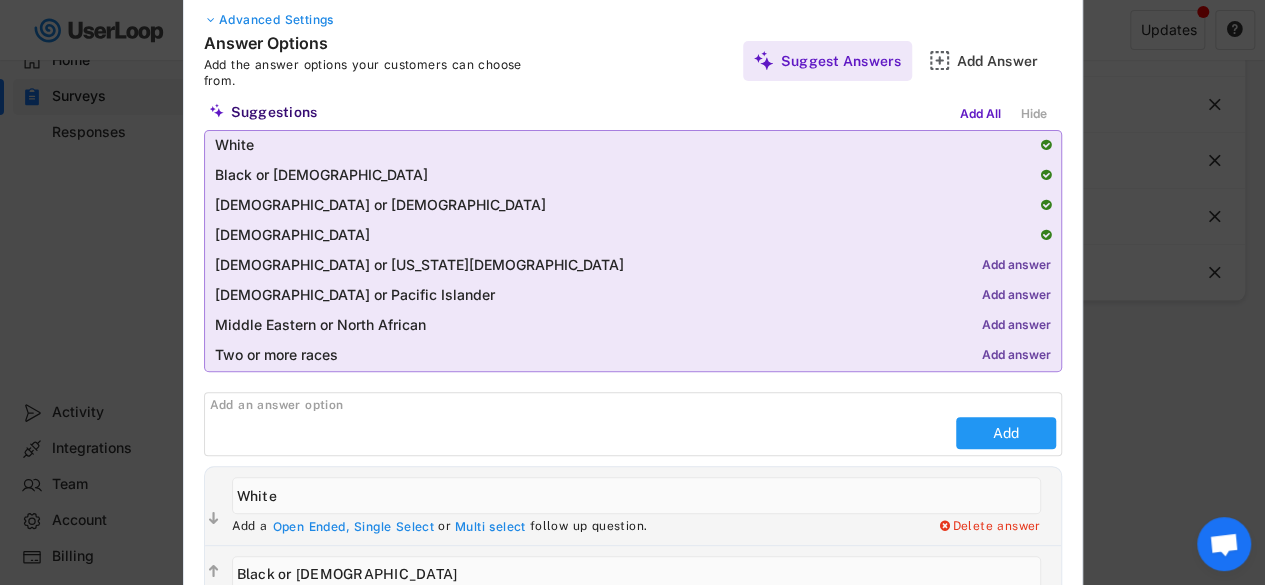 type on "Mixed or Multiple Ethnic Groups" 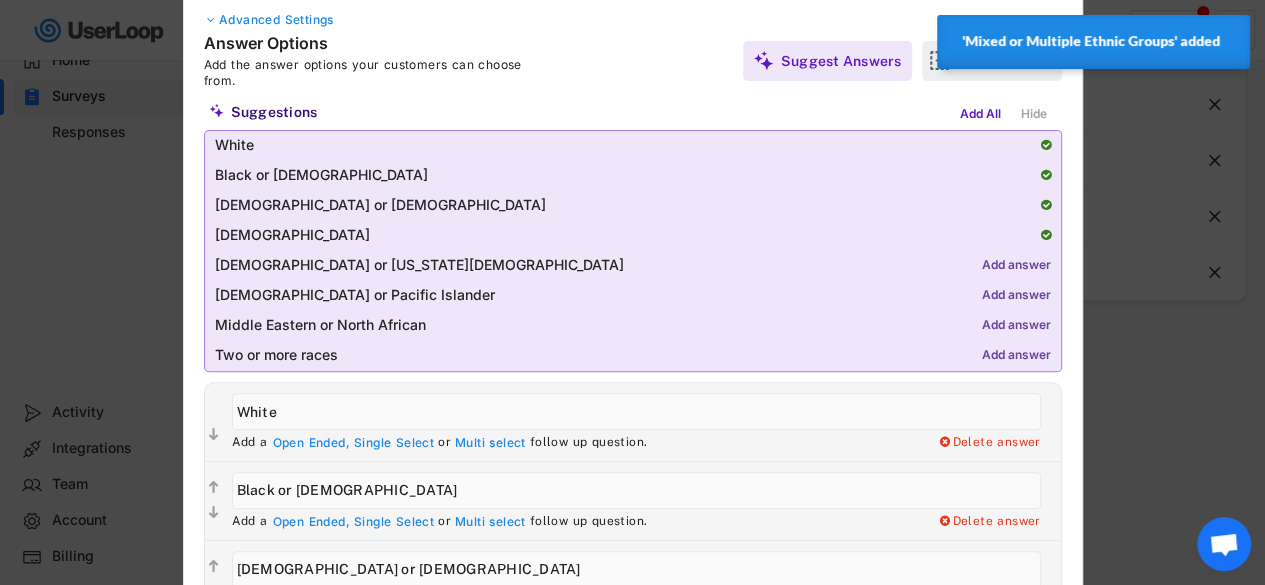 click 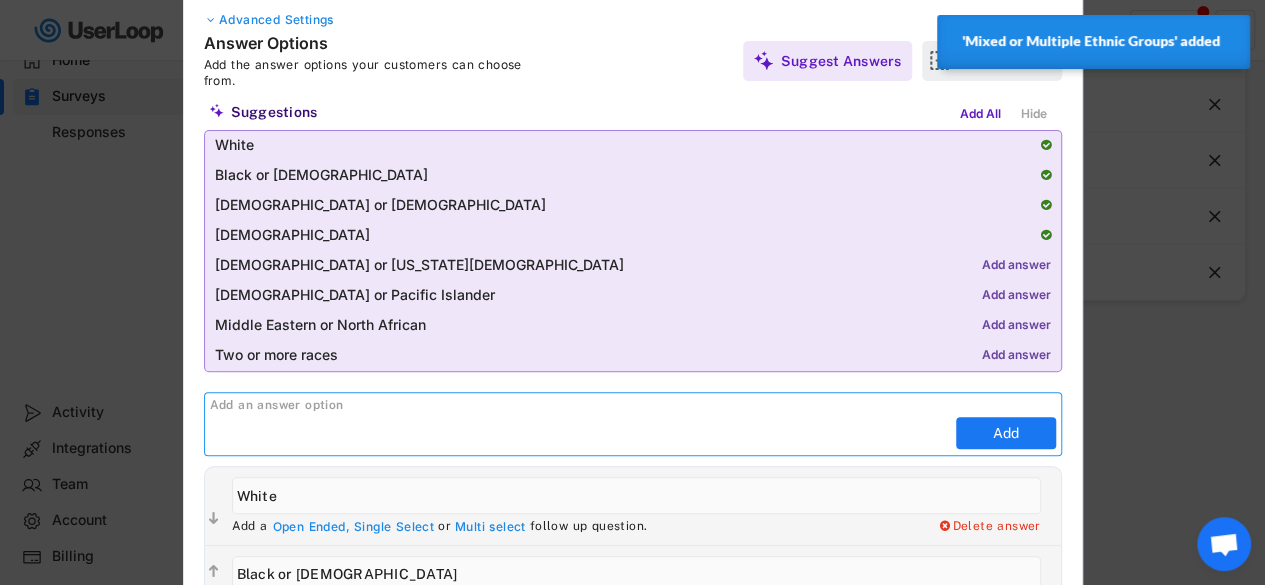 scroll, scrollTop: 0, scrollLeft: 0, axis: both 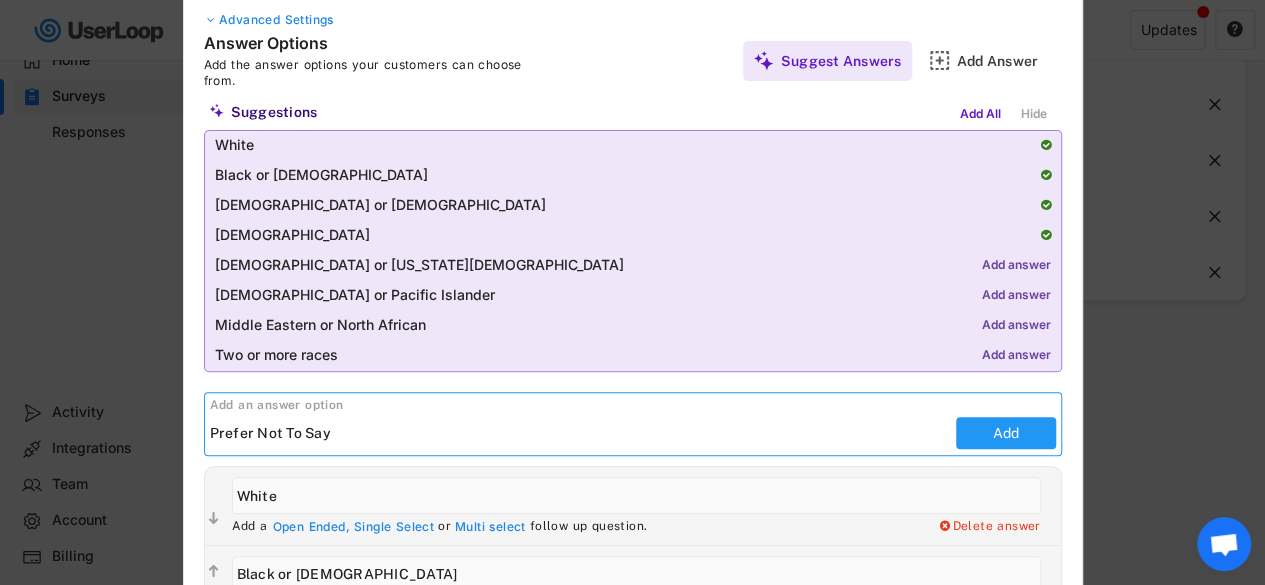 type on "Prefer Not To Say" 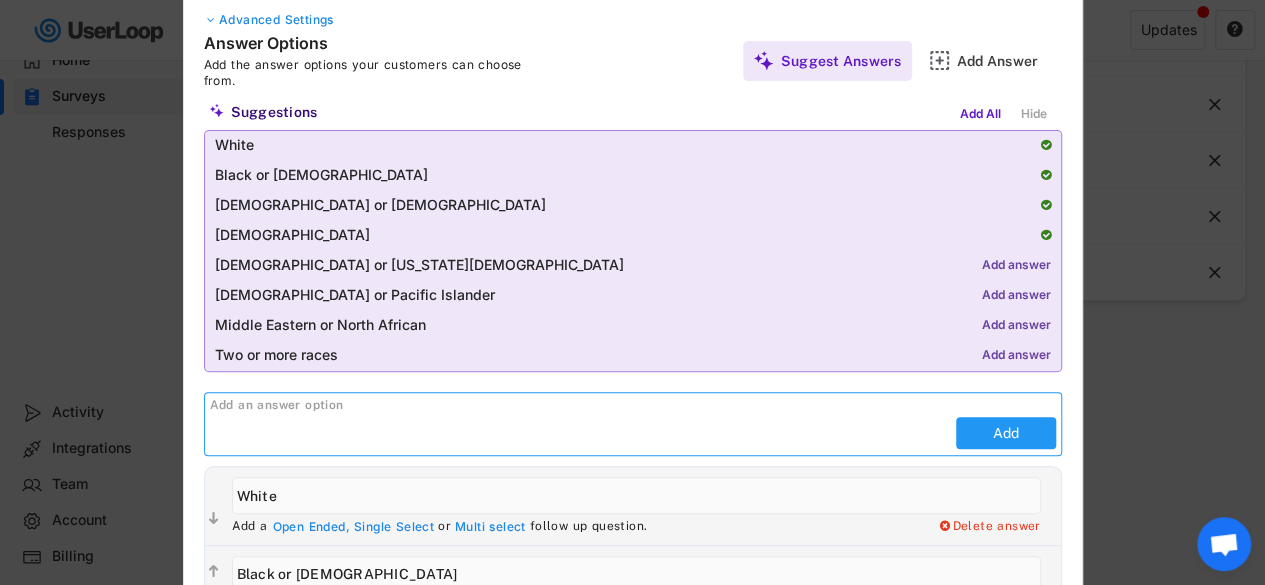 type on "Prefer Not To Say" 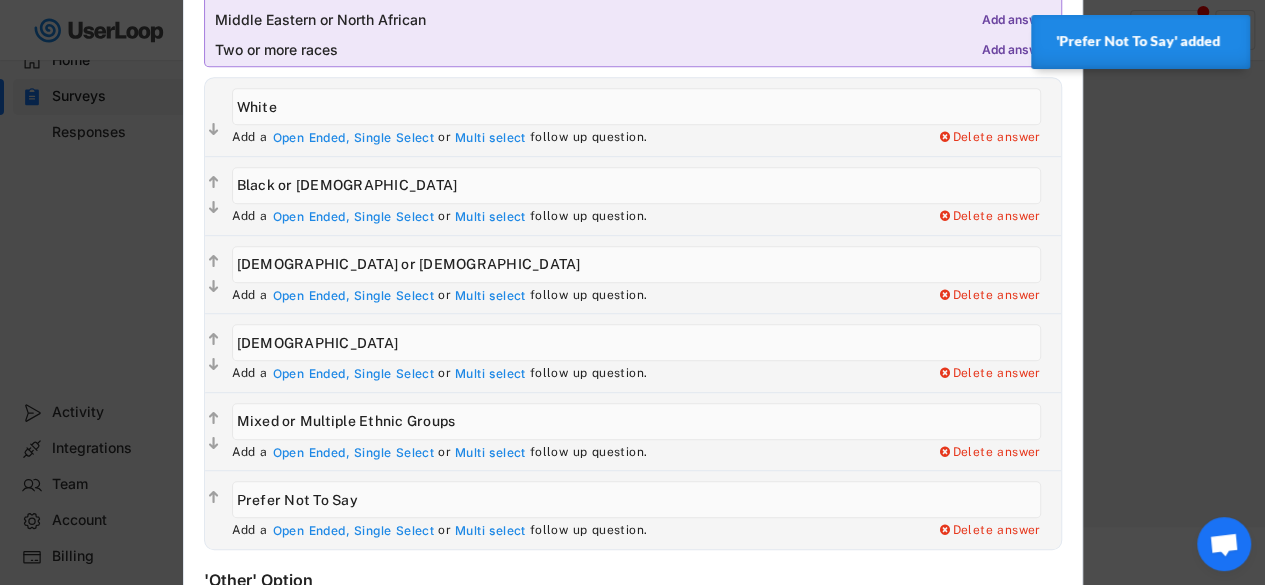 scroll, scrollTop: 493, scrollLeft: 0, axis: vertical 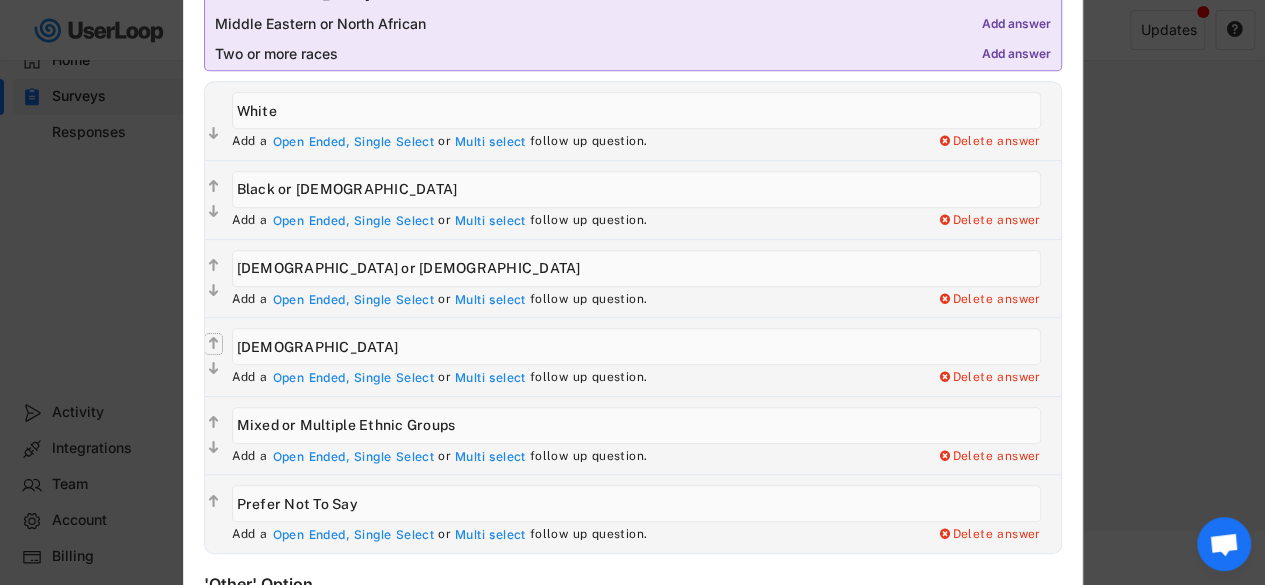 click on "" 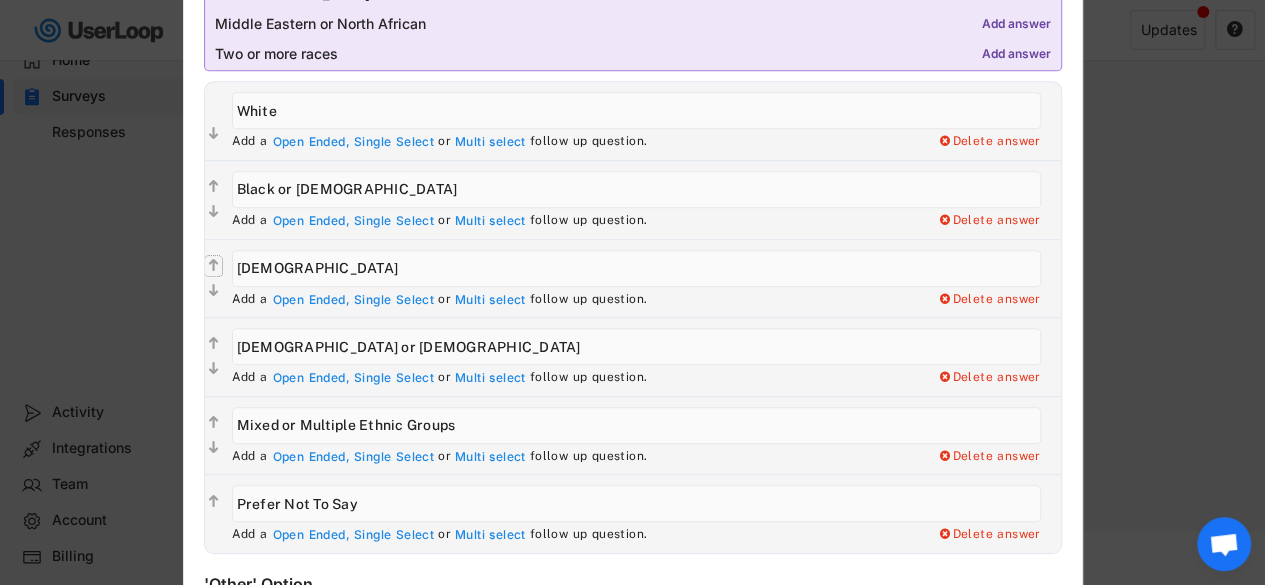 click on "" 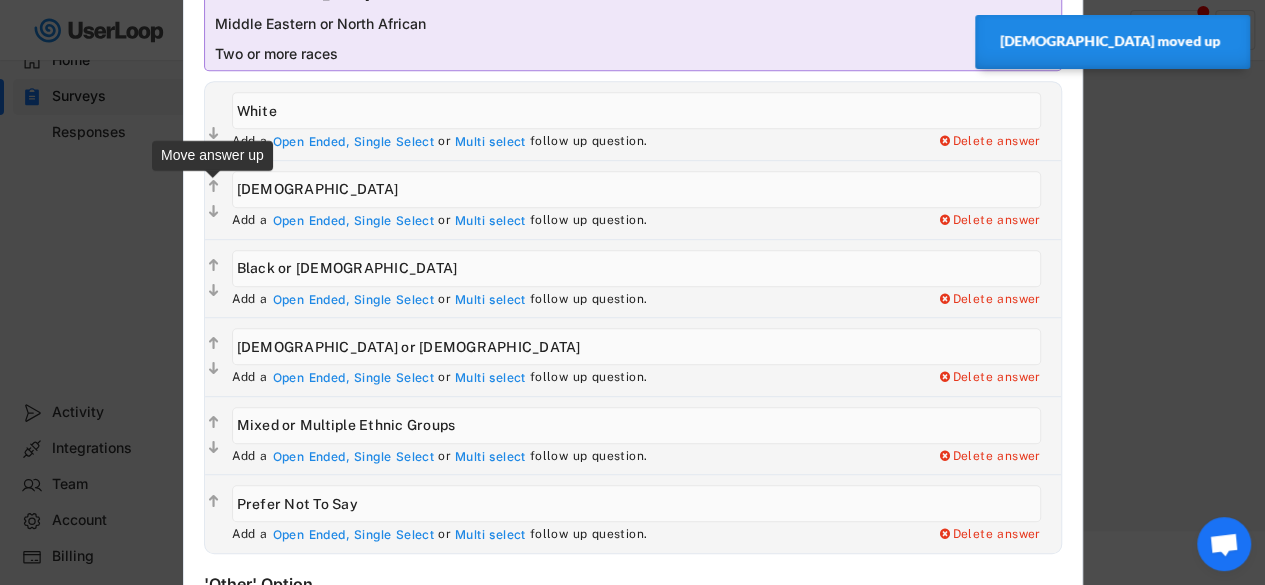 click on "" 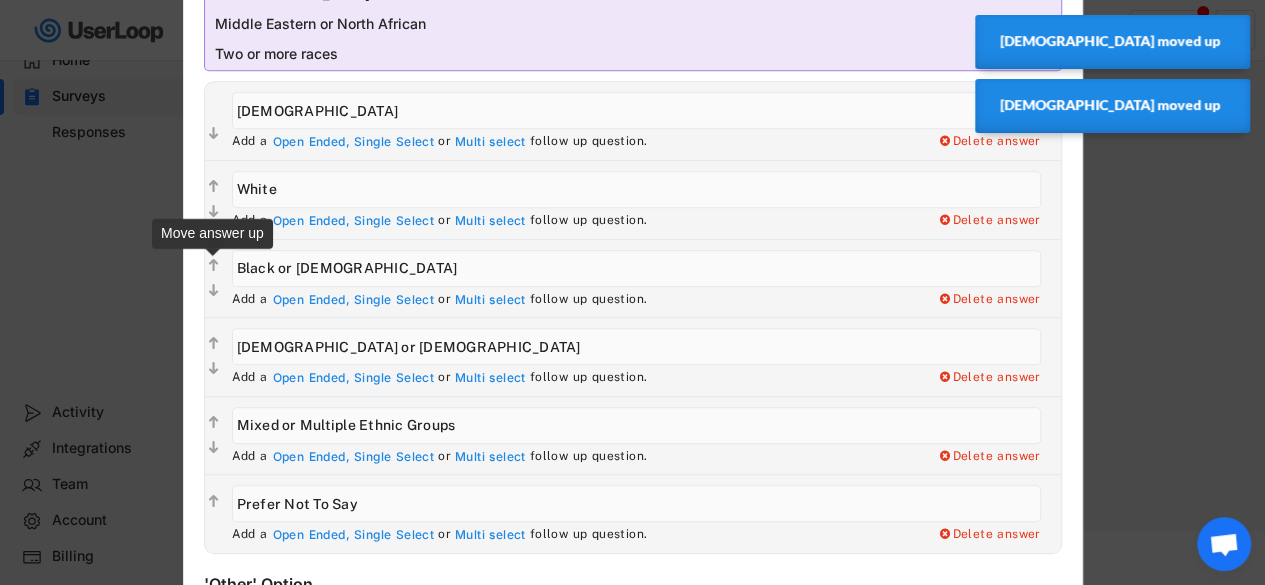 click on "" 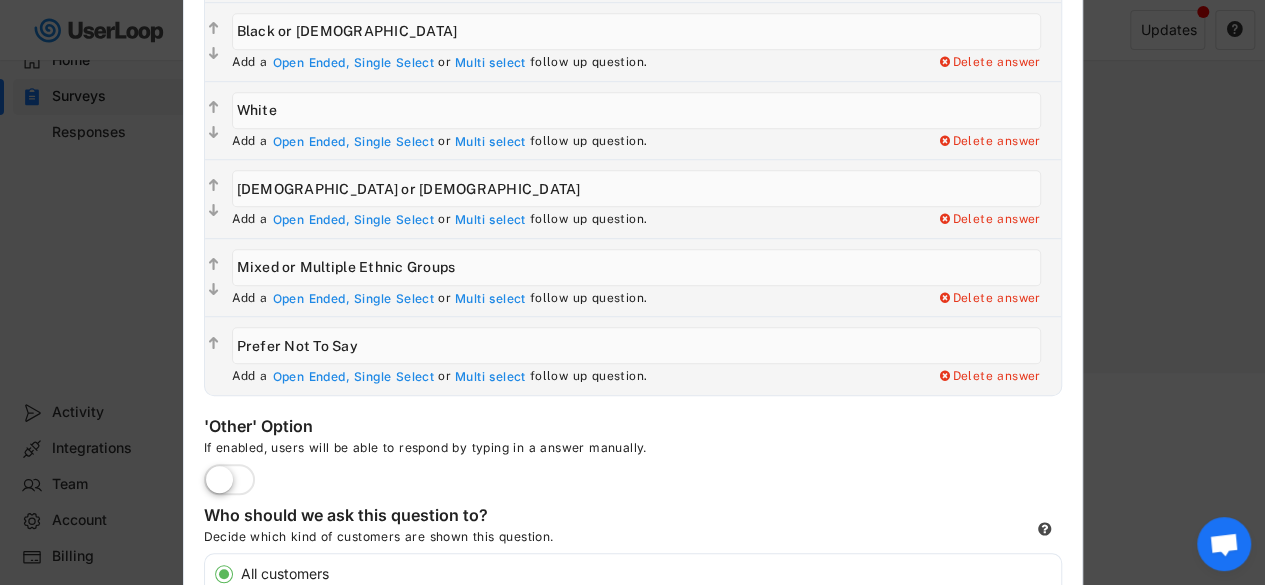 scroll, scrollTop: 755, scrollLeft: 0, axis: vertical 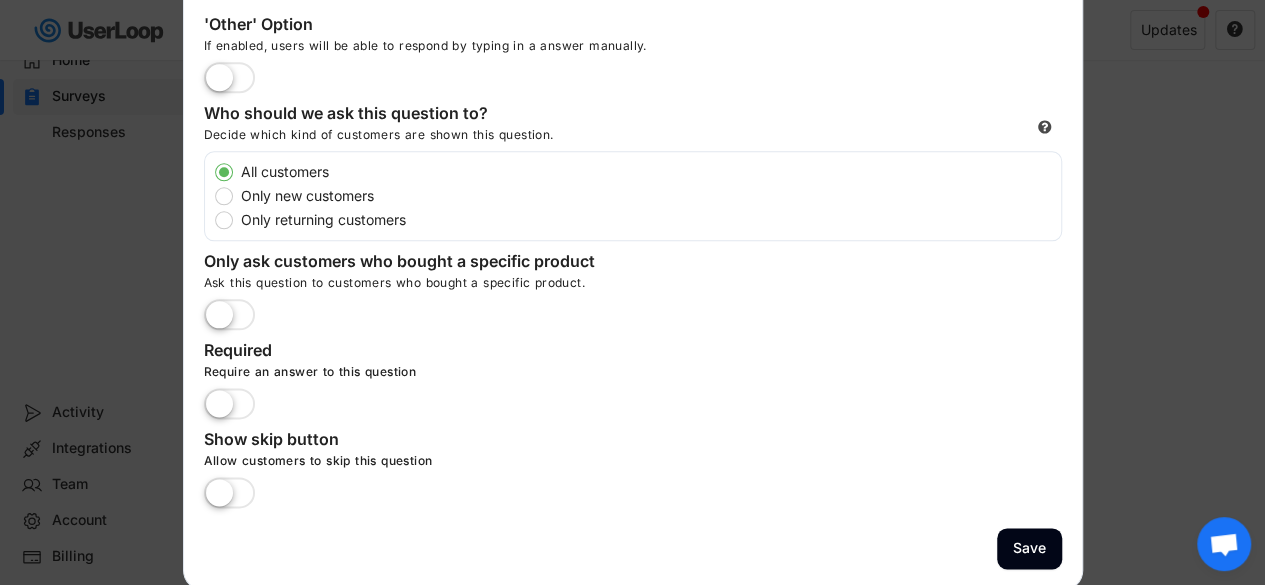 click on "Save" at bounding box center [1029, 548] 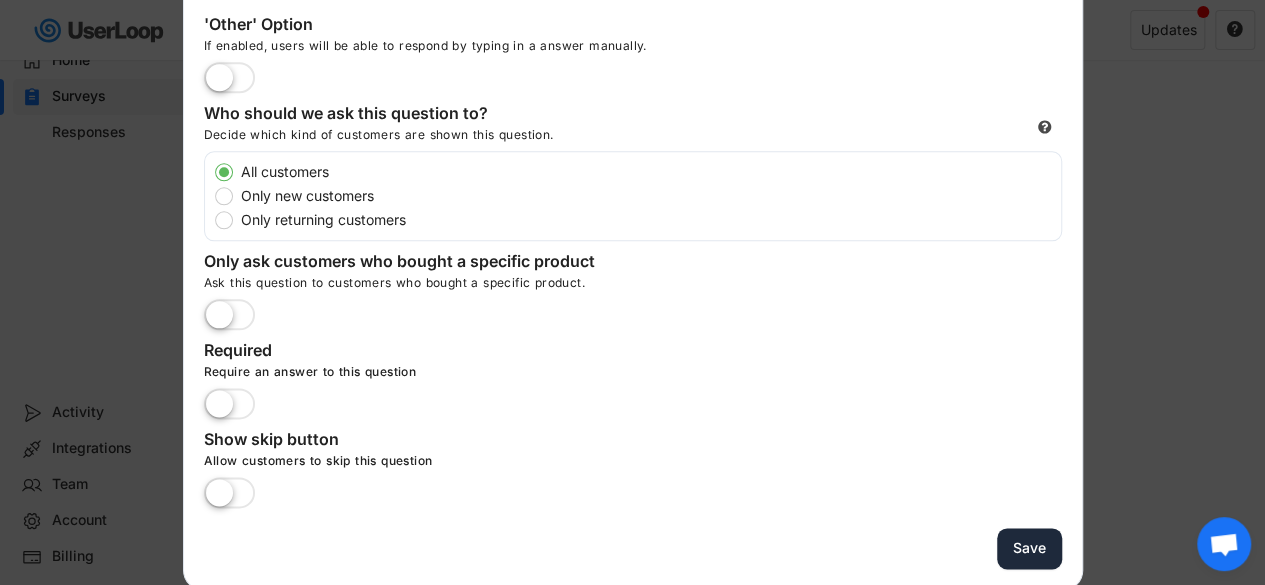 type 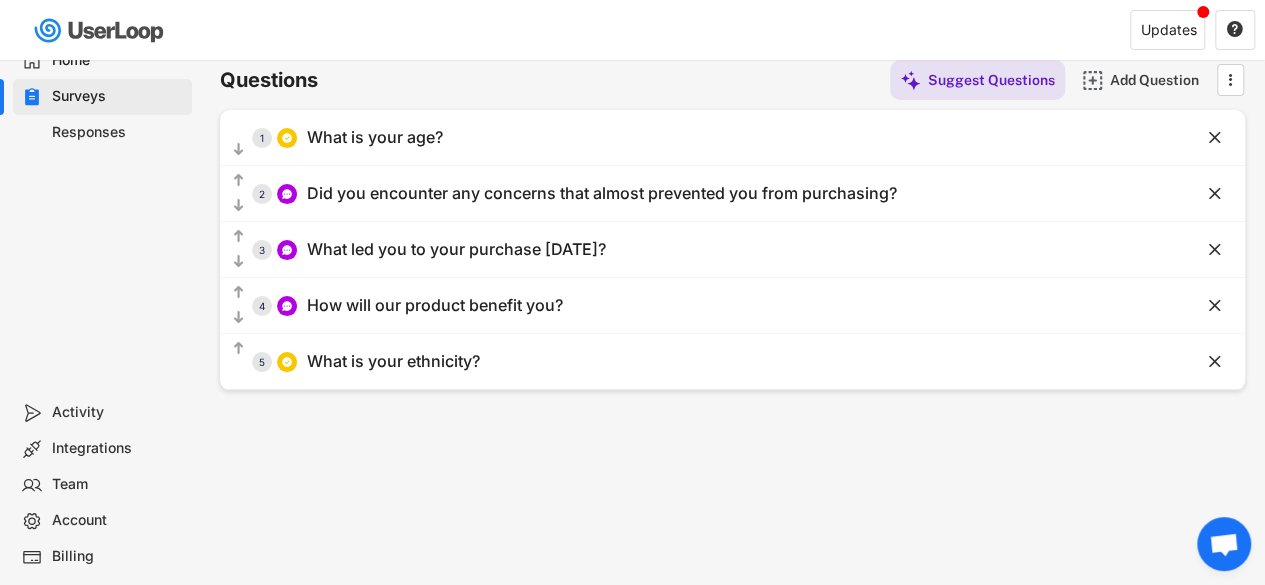scroll, scrollTop: 96, scrollLeft: 0, axis: vertical 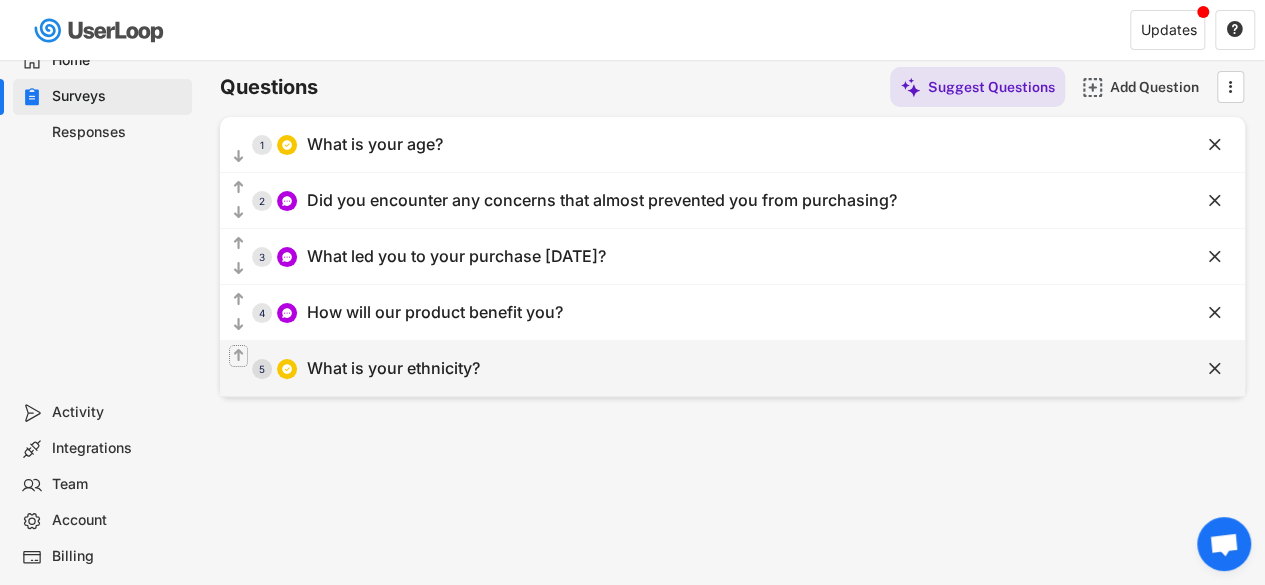 click on "" 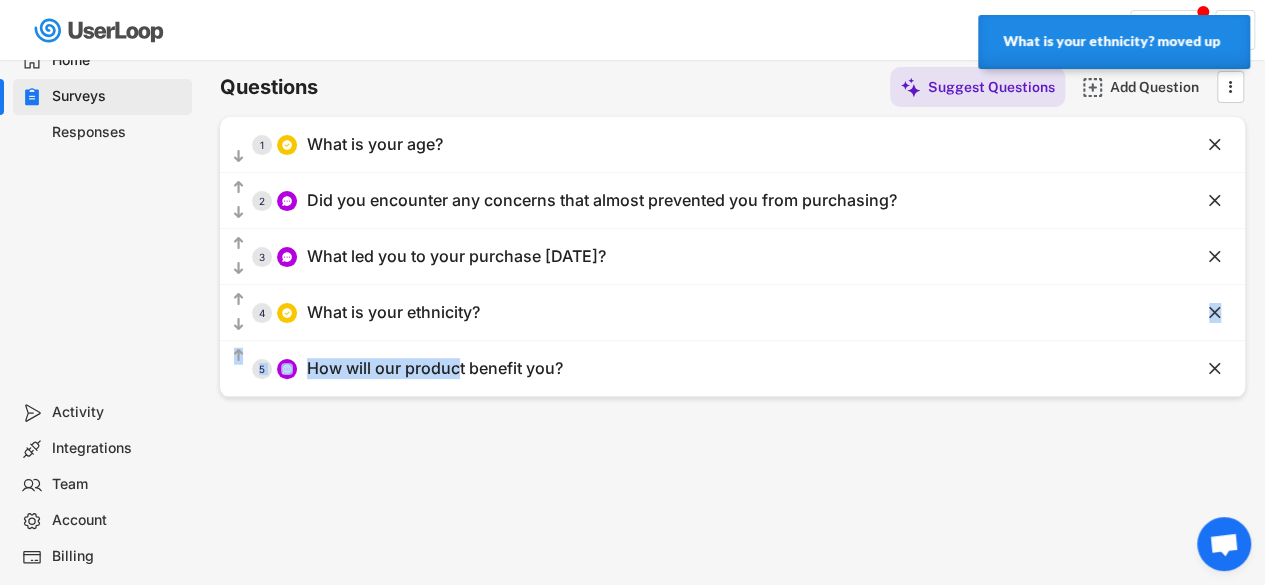 drag, startPoint x: 482, startPoint y: 308, endPoint x: 454, endPoint y: 399, distance: 95.2103 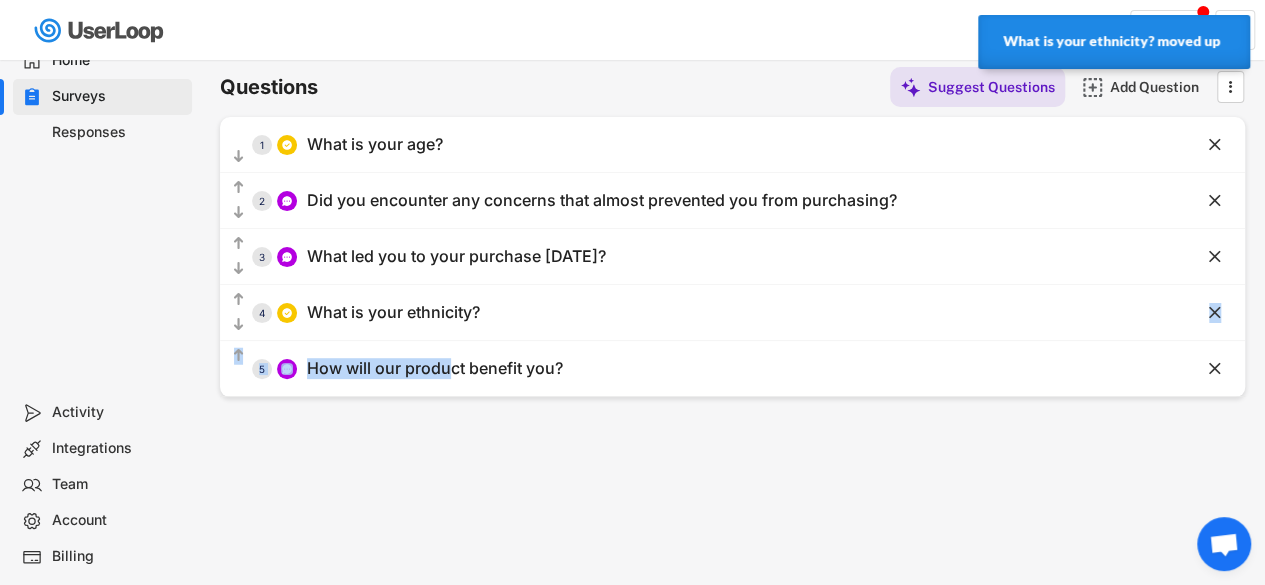 click on "Surveys  Post Purchase Checkout Survey Languages Preview Add to Shopify Checkout Questions Thankyou Page Analytics Settings Questions Suggest Questions Add Question

Suggested questions Here are some questions to ask your customers to learn more about them



1 What is your age?



2 Did you encounter any concerns that almost prevented you from purchasing?



3 What led you to your purchase [DATE]?



4 What is your ethnicity?



5 How will our product benefit you?
" at bounding box center [732, 446] 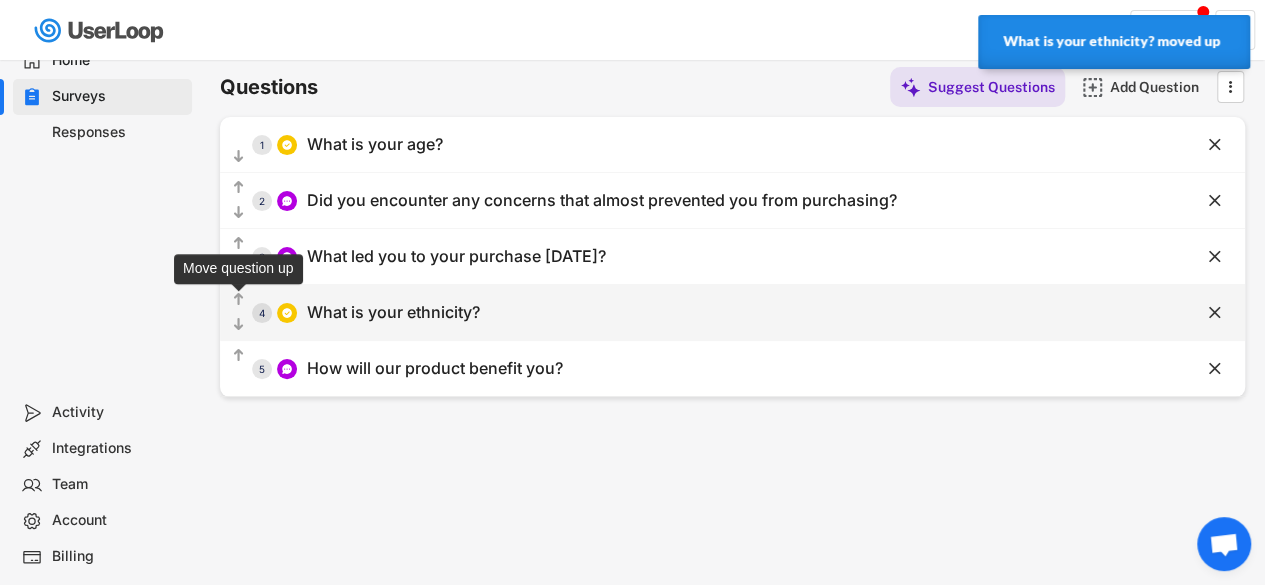 click on "" 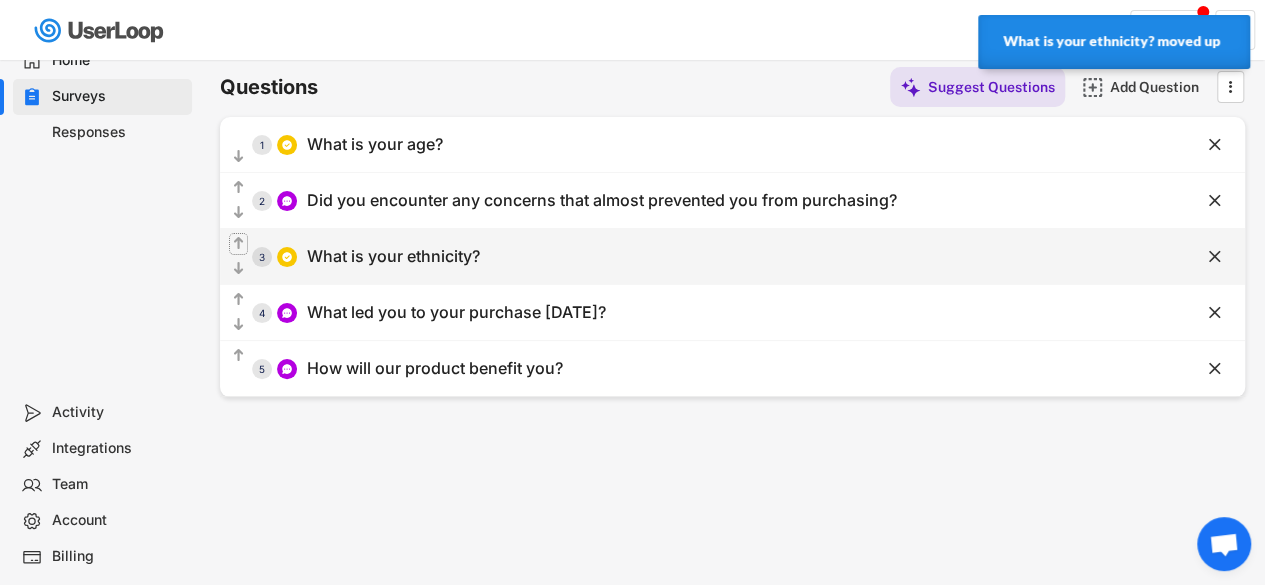 click on "" 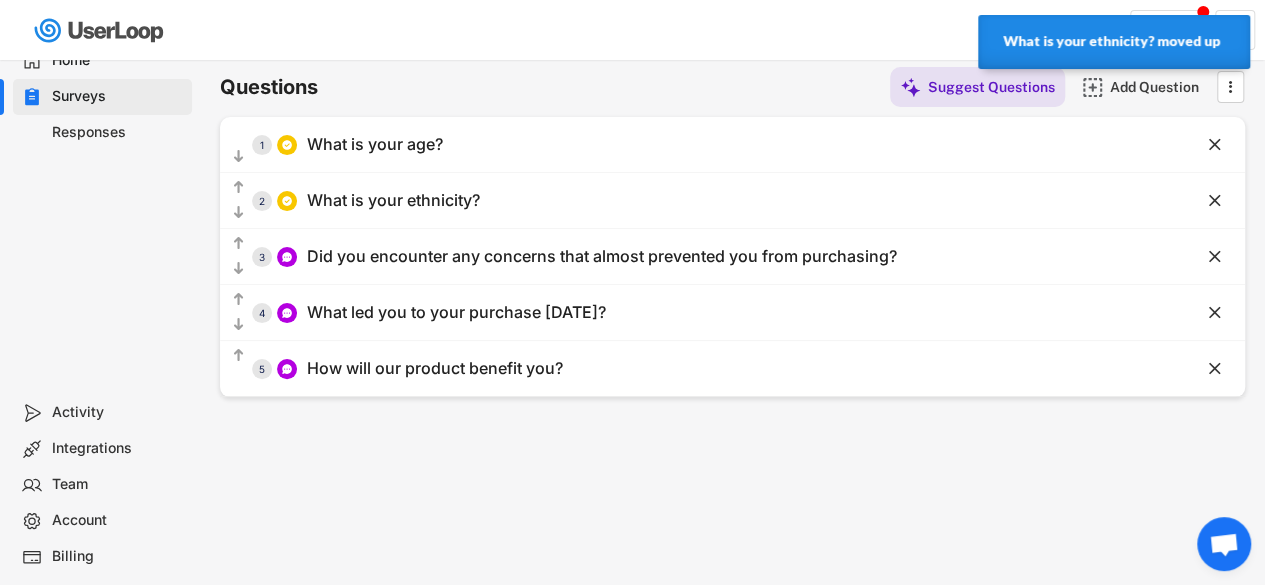 scroll, scrollTop: 0, scrollLeft: 0, axis: both 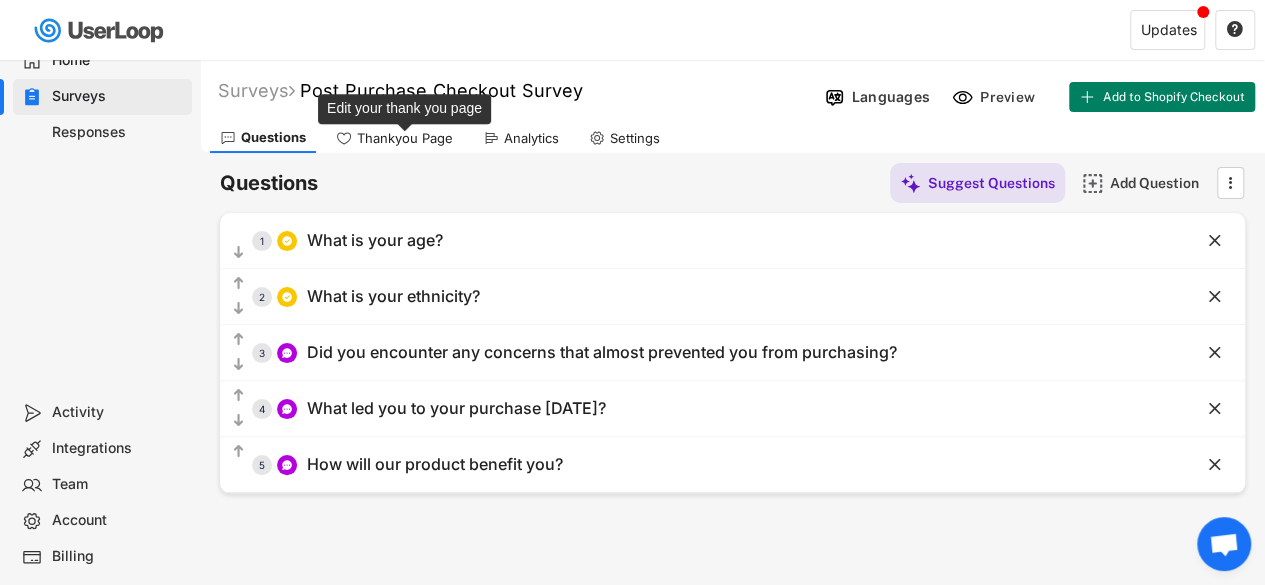 click on "Thankyou Page" at bounding box center [405, 138] 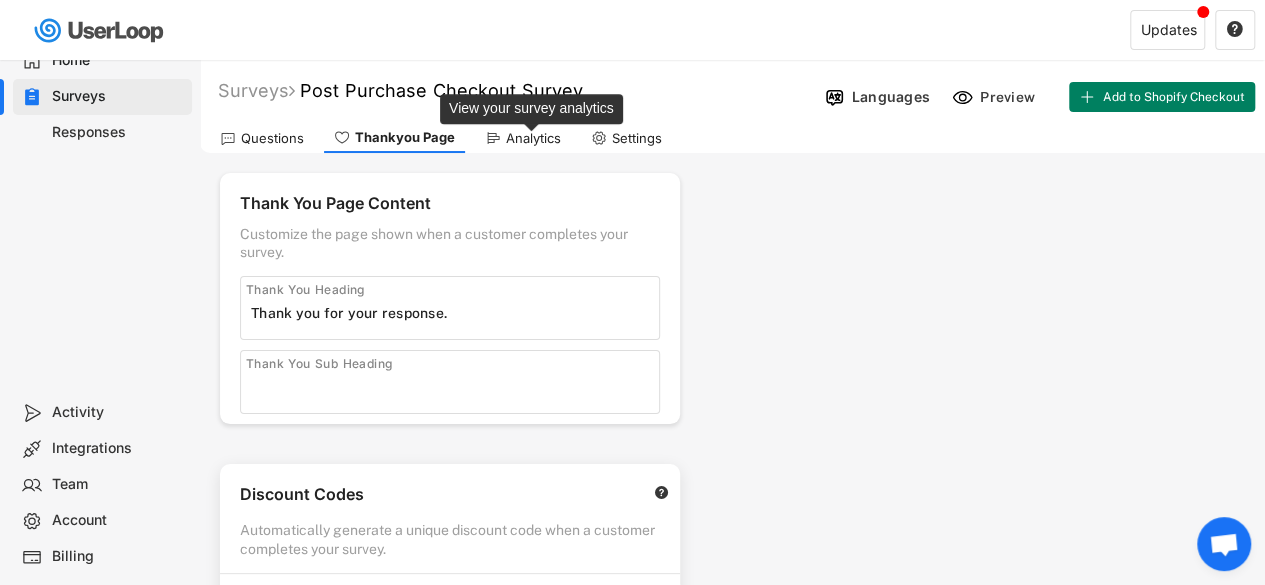 click on "Analytics" at bounding box center [533, 138] 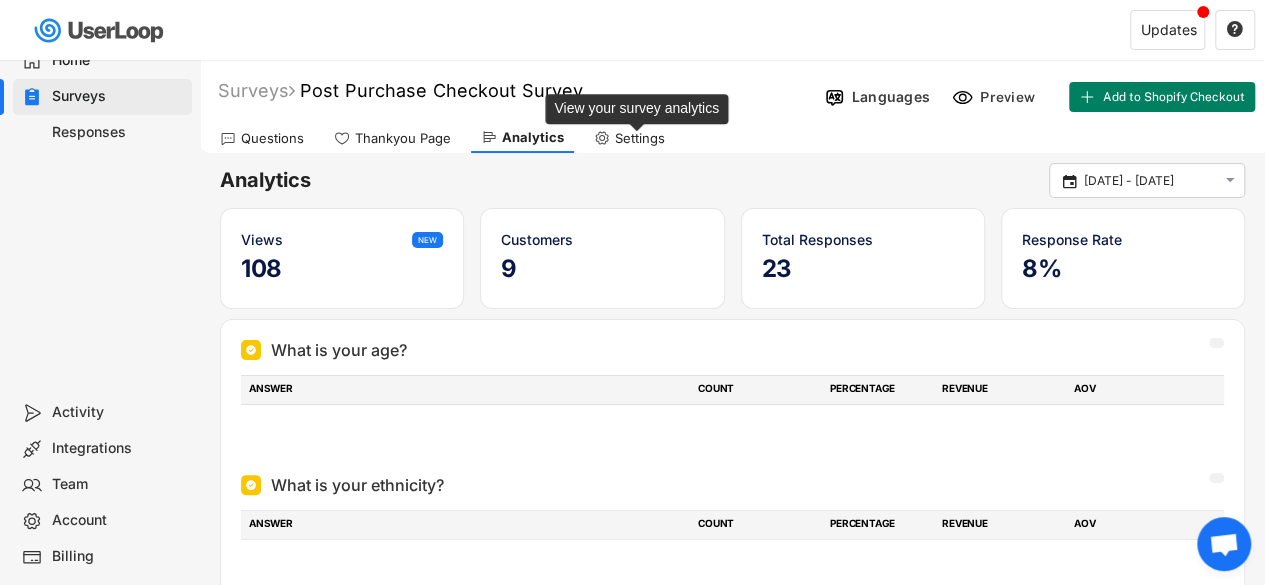 click on "Settings" at bounding box center [640, 138] 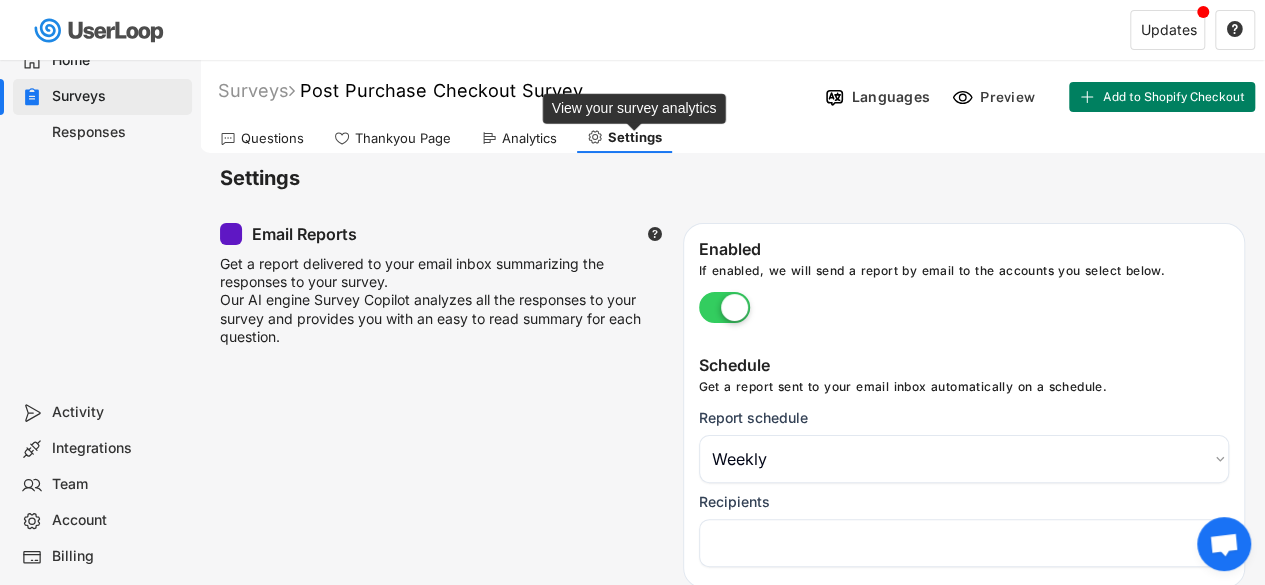 select on "1348695171700984260__LOOKUP__1749229087165x262309776627014140" 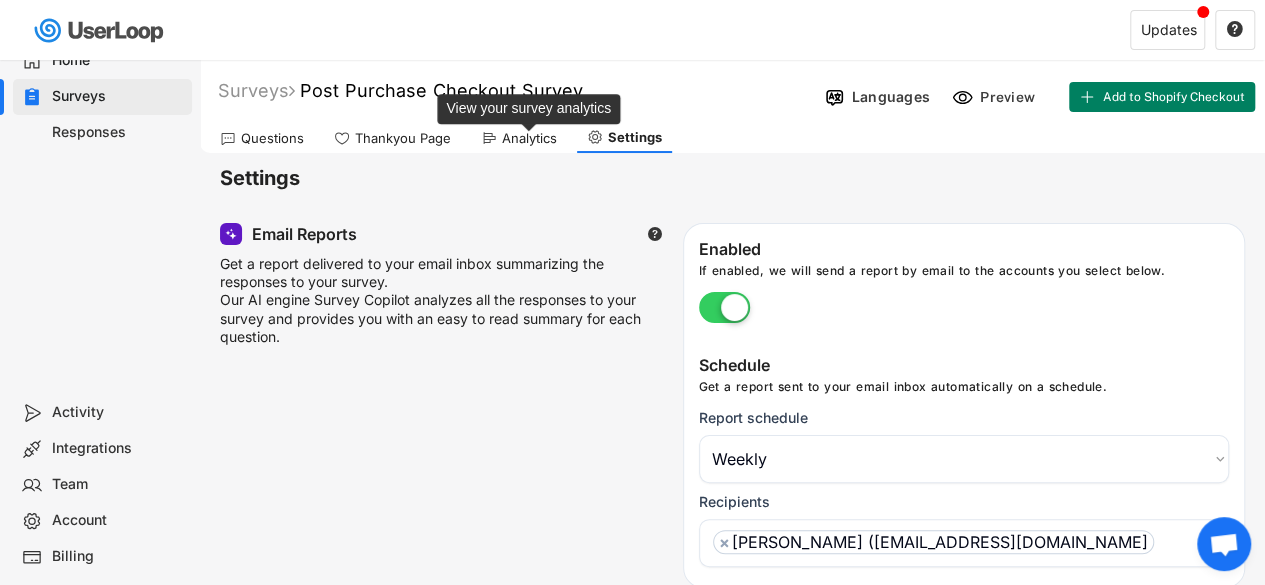 click on "Analytics" at bounding box center (529, 138) 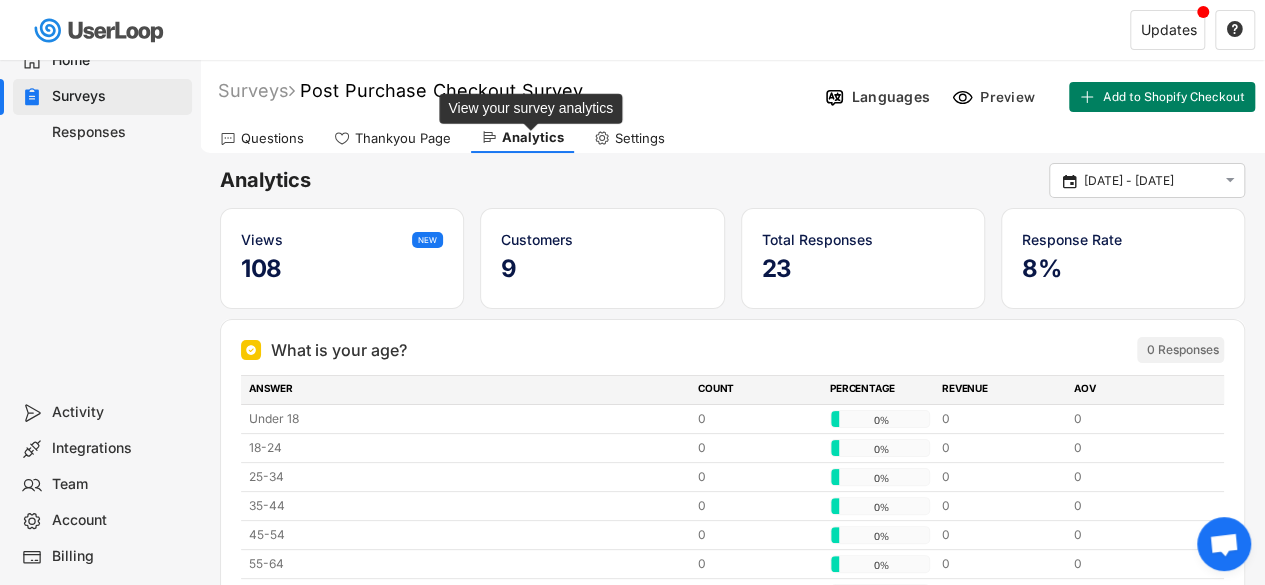 scroll, scrollTop: 0, scrollLeft: 0, axis: both 